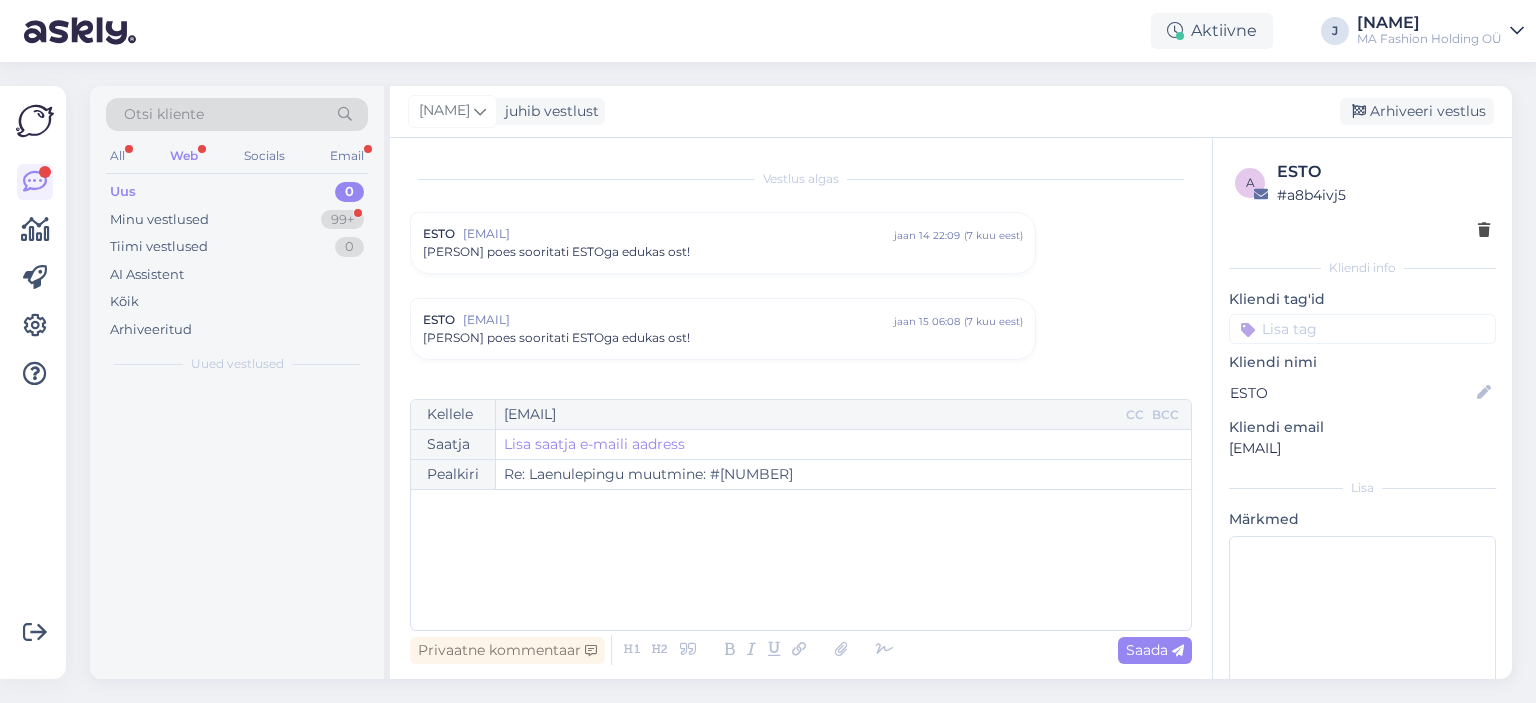 scroll, scrollTop: 0, scrollLeft: 0, axis: both 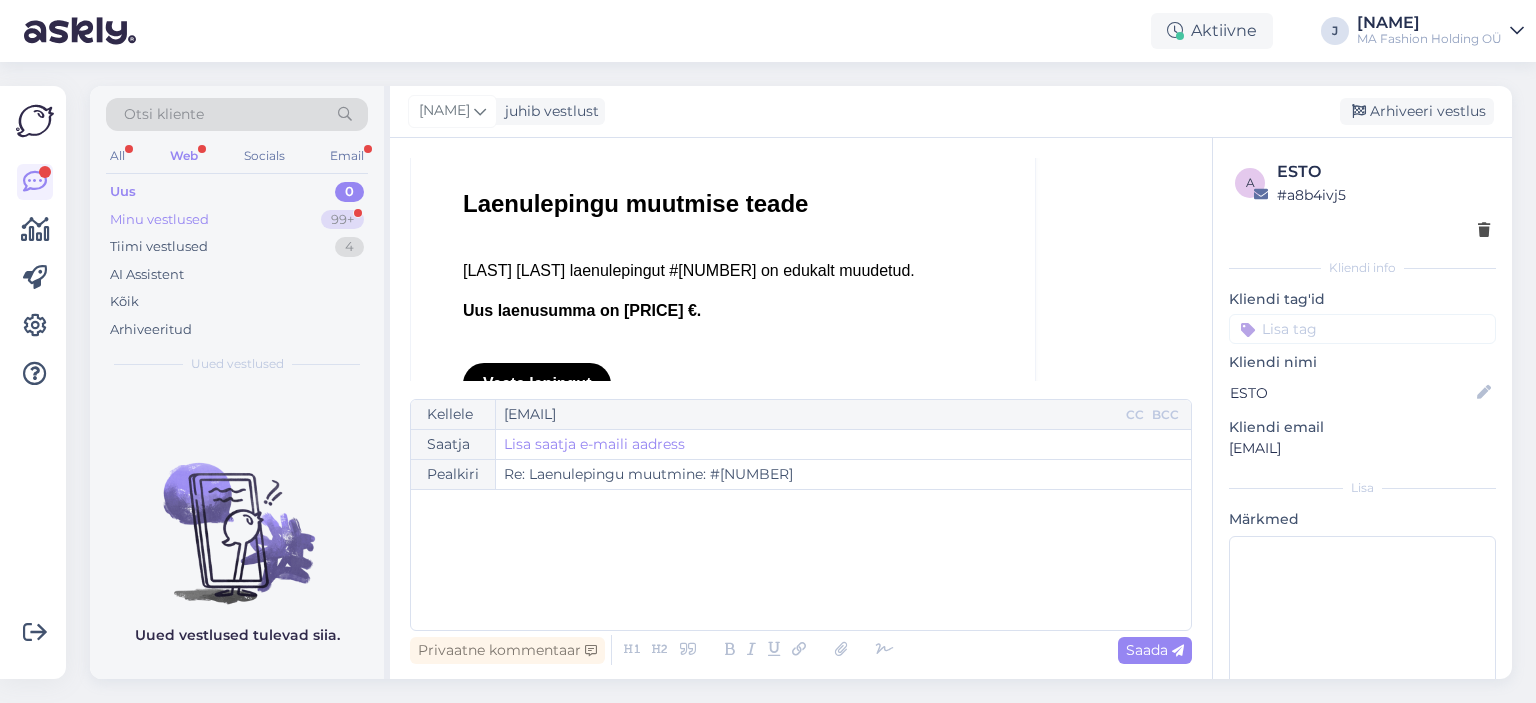 click on "Minu vestlused 99+" at bounding box center [237, 220] 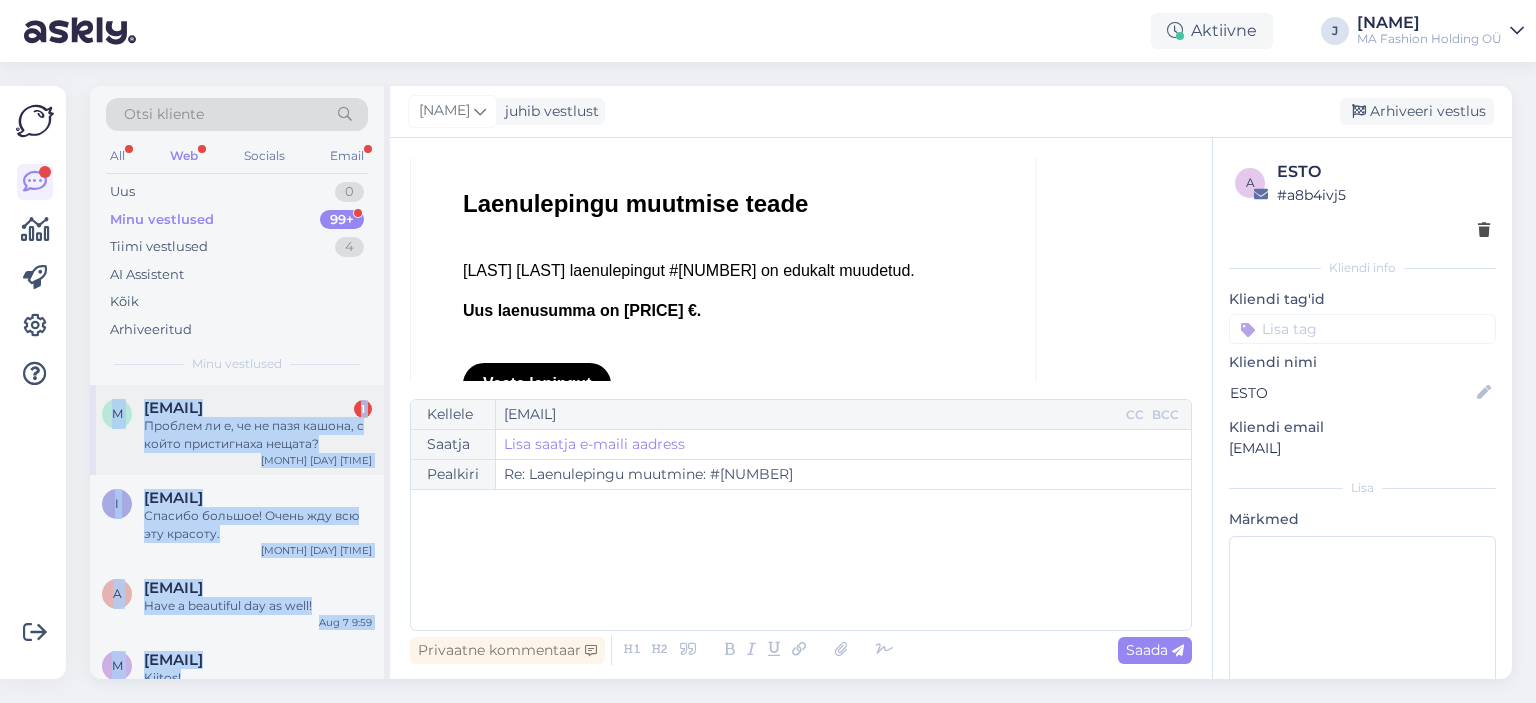 click on "Проблем ли е, че не пазя кашона, с който пристигнаха нещата?" at bounding box center (258, 435) 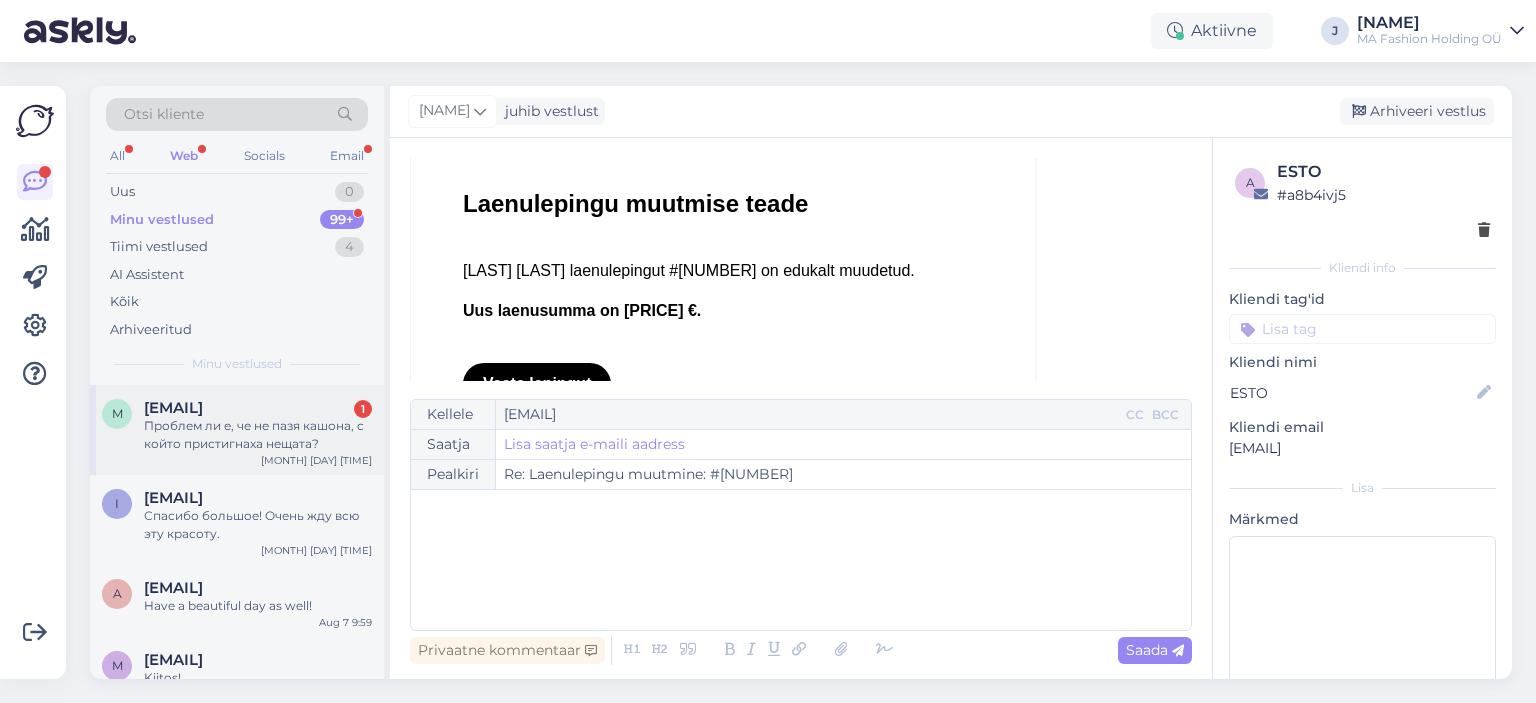 scroll, scrollTop: 2092, scrollLeft: 0, axis: vertical 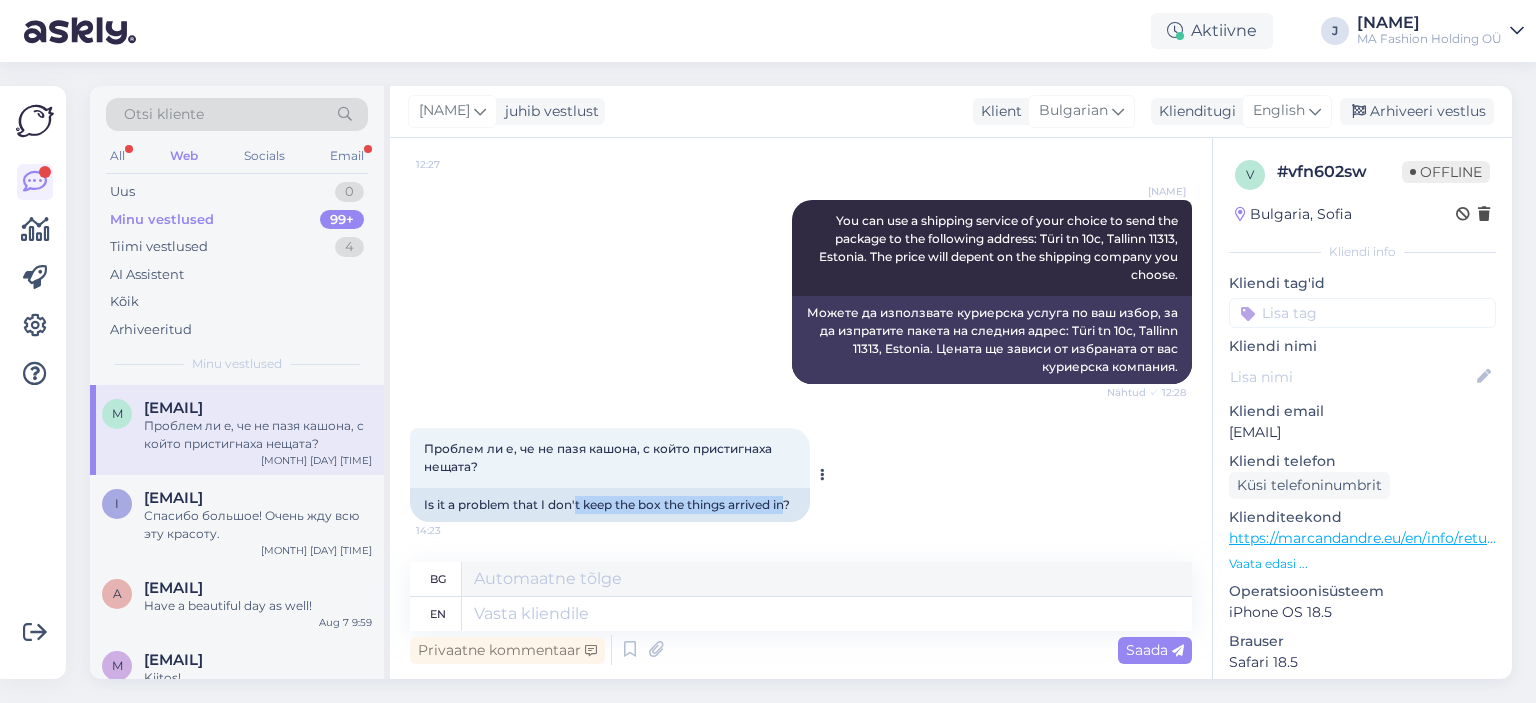 drag, startPoint x: 576, startPoint y: 507, endPoint x: 786, endPoint y: 517, distance: 210.23796 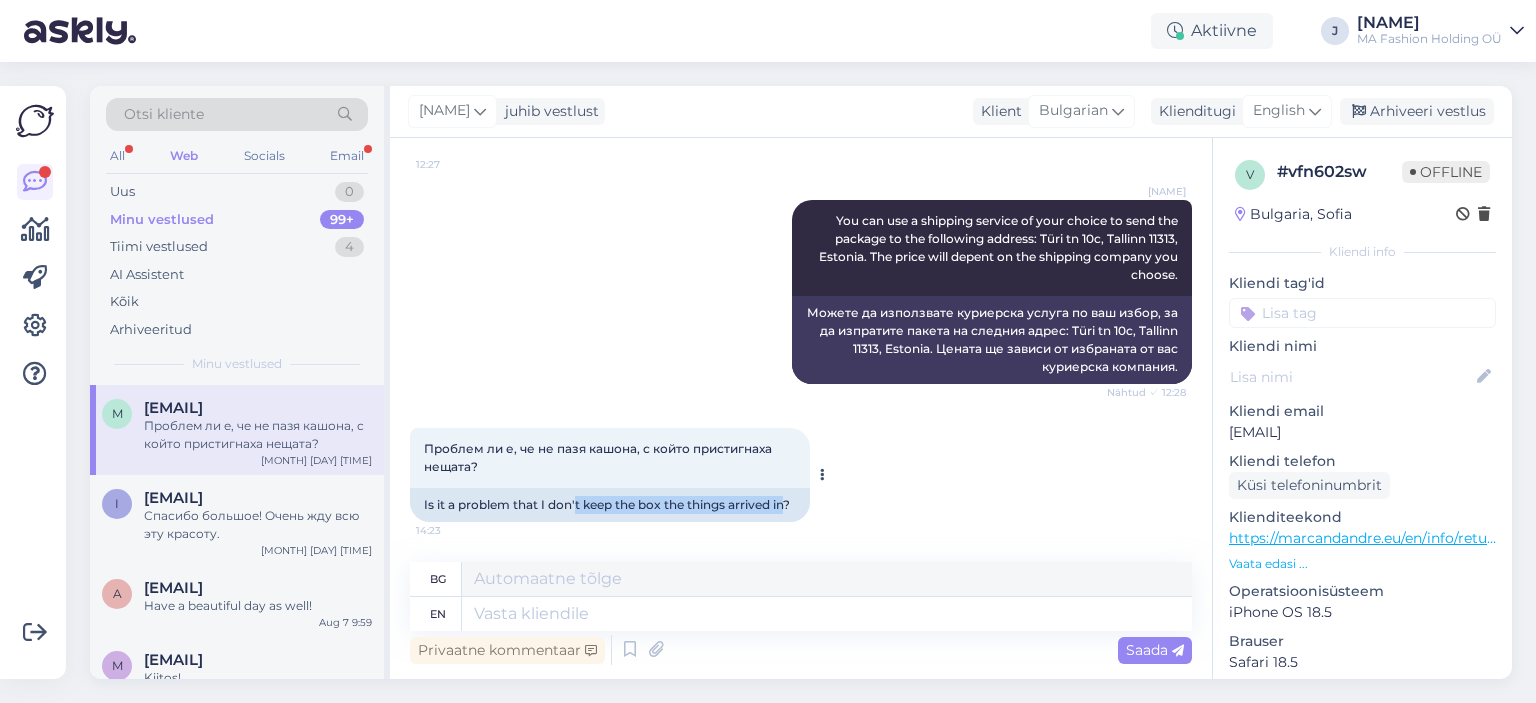 click on "Is it a problem that I don't keep the box the things arrived in?" at bounding box center (610, 505) 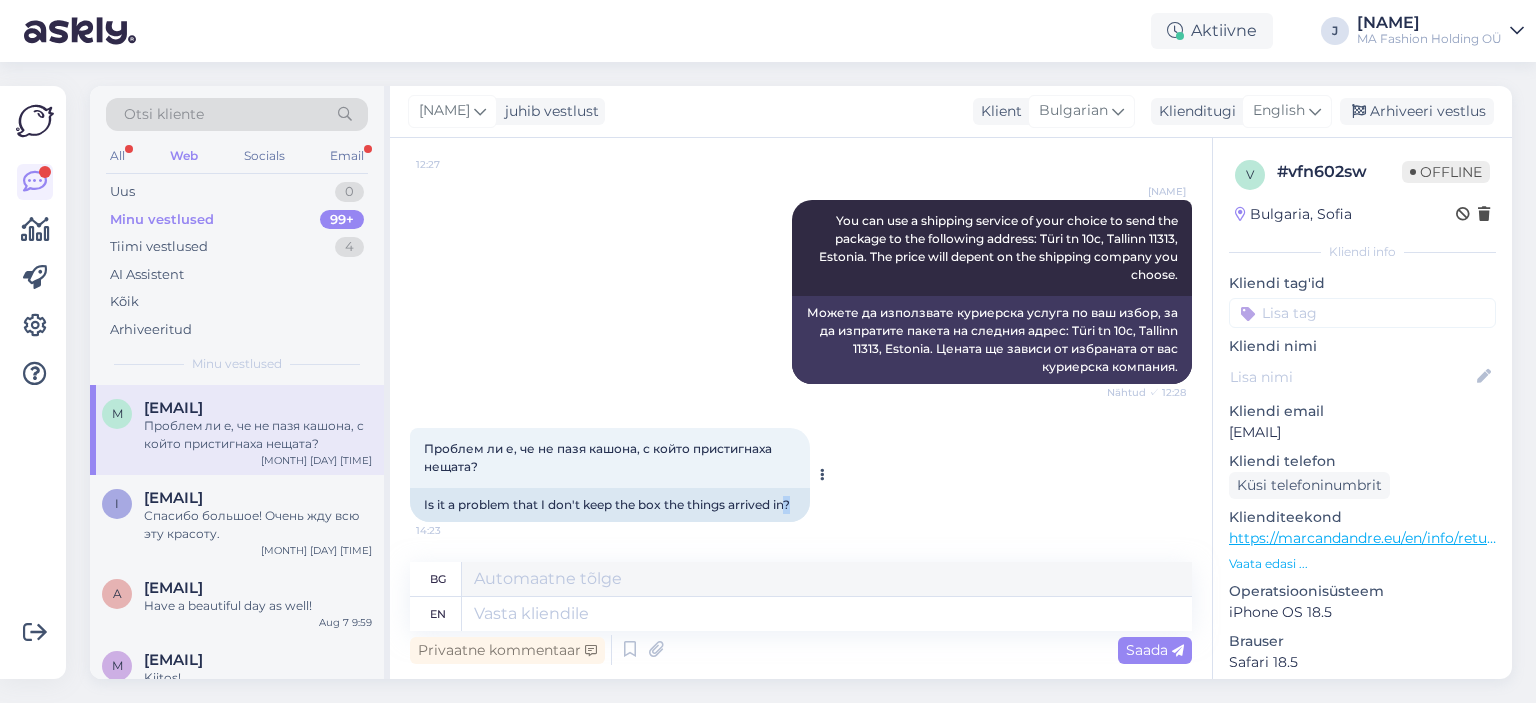 click on "Is it a problem that I don't keep the box the things arrived in?" at bounding box center (610, 505) 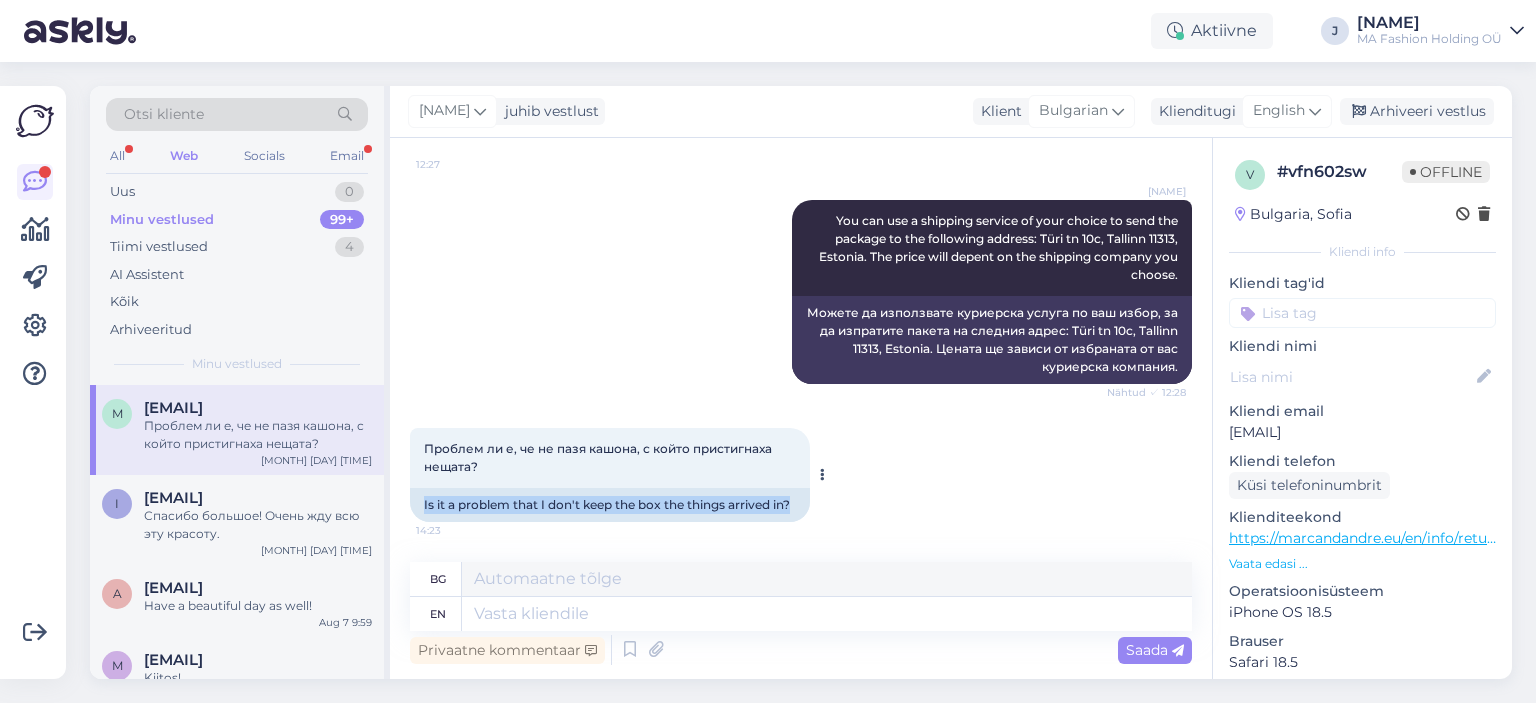 click on "Is it a problem that I don't keep the box the things arrived in?" at bounding box center [610, 505] 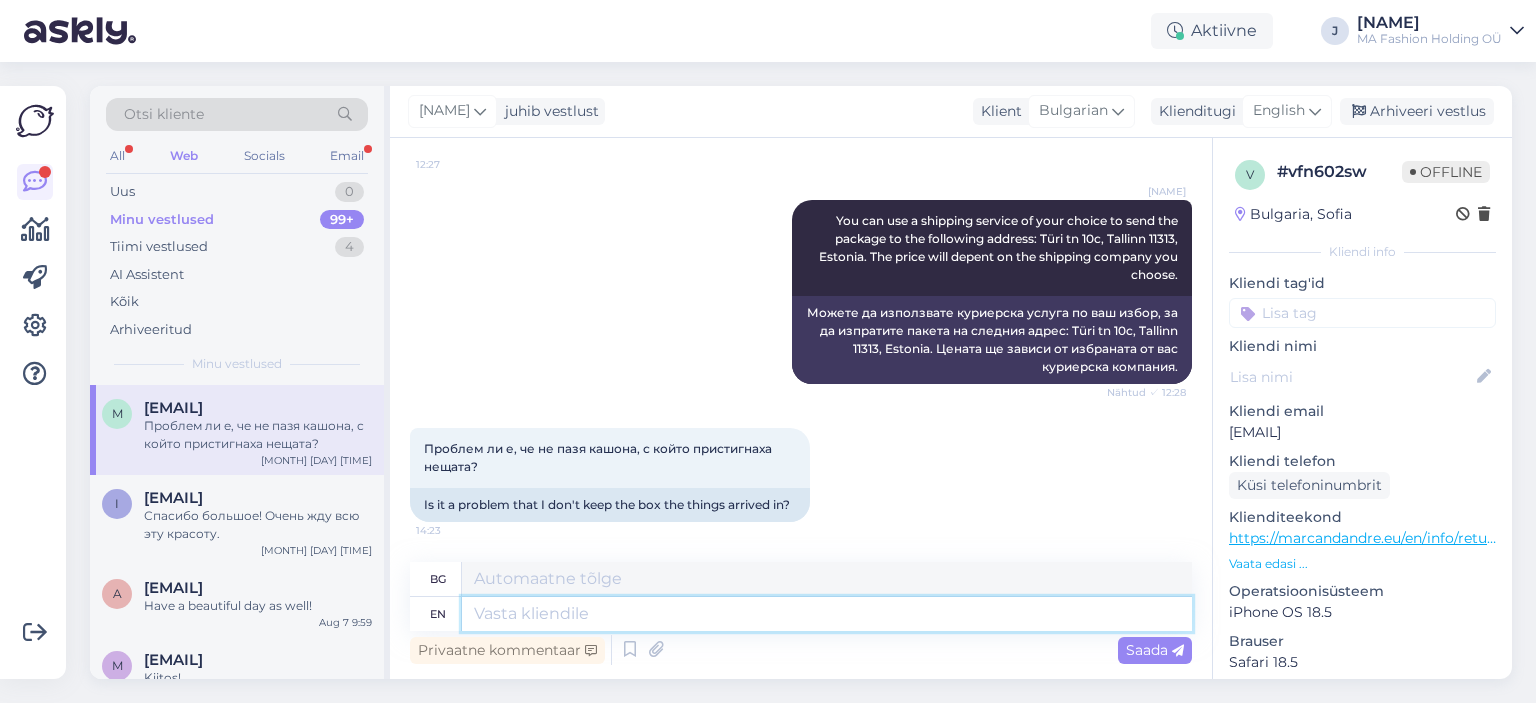 click at bounding box center (827, 614) 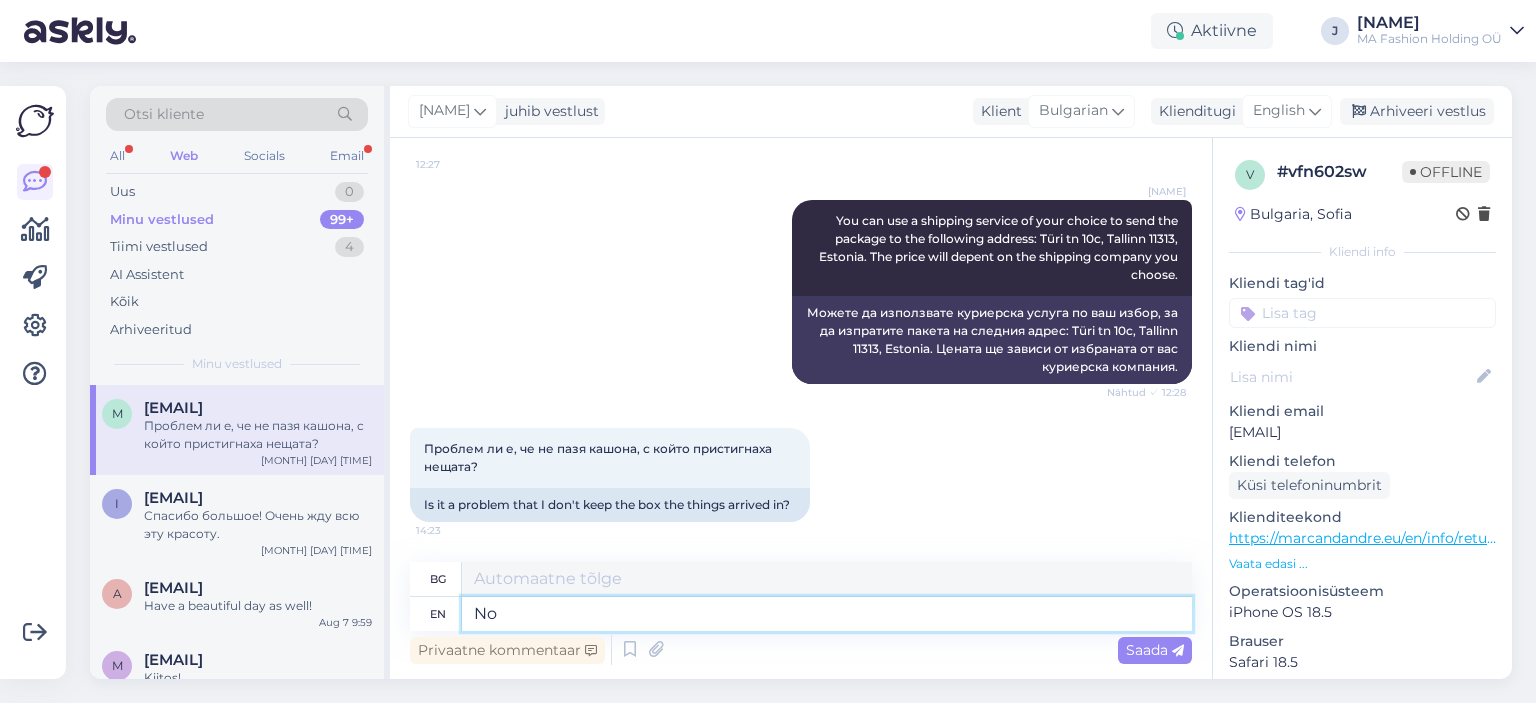 type on "No" 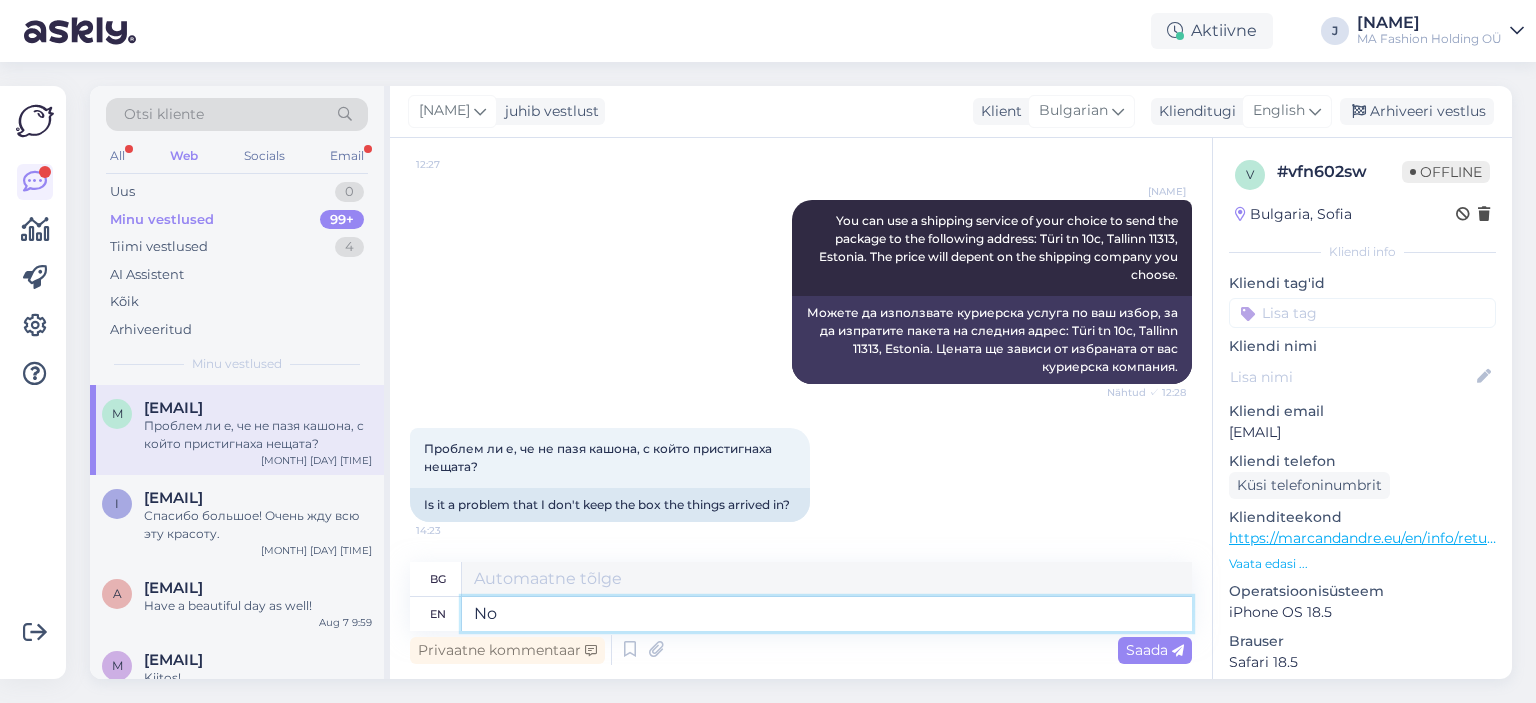 type on "Не" 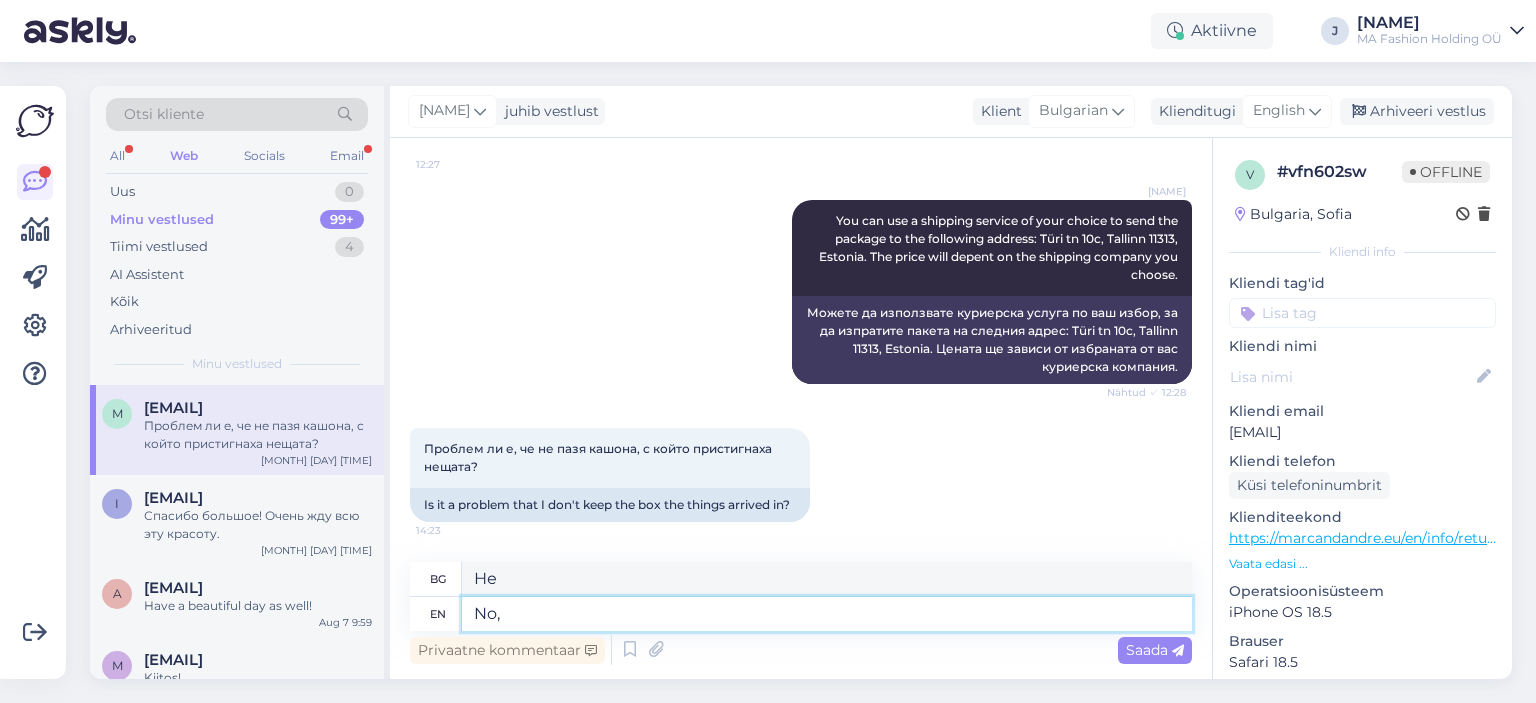 type on "No," 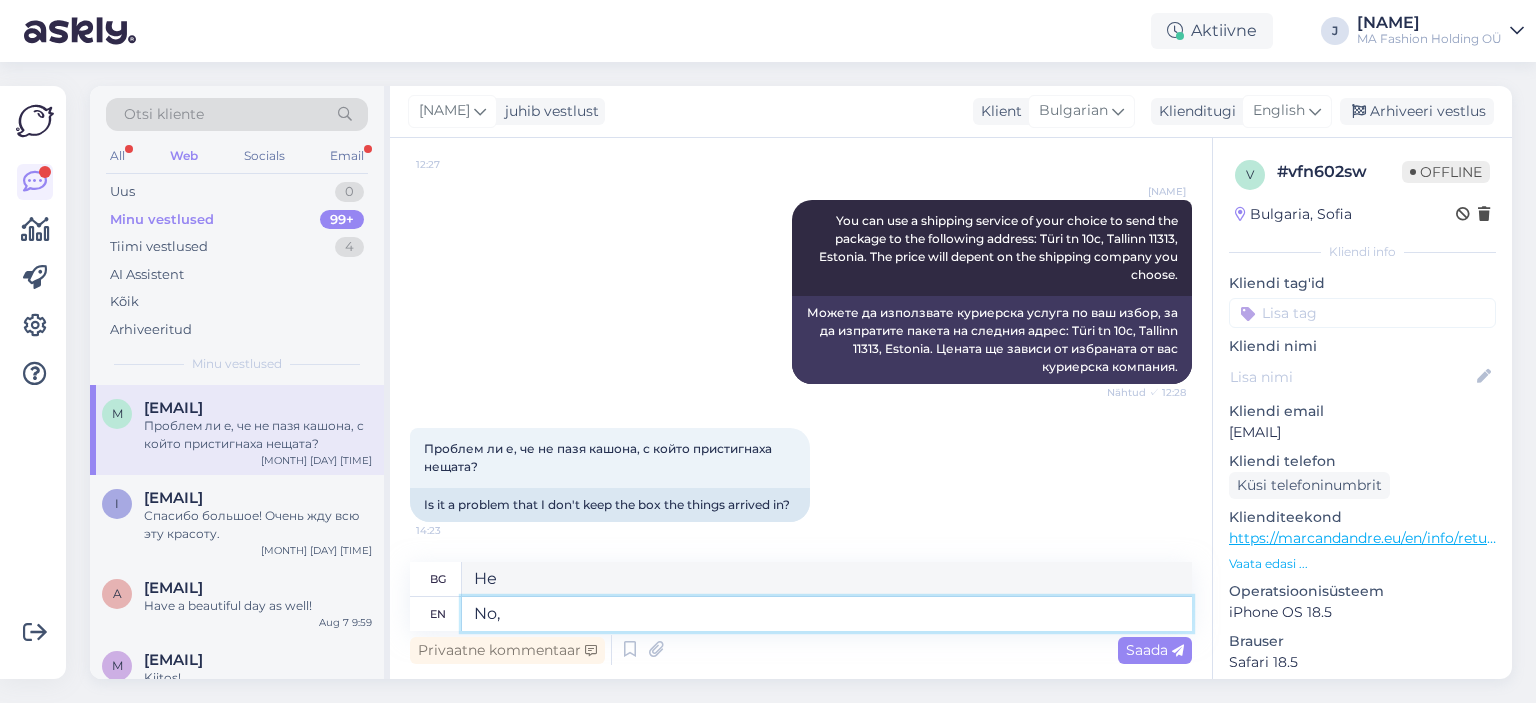 type on "Не," 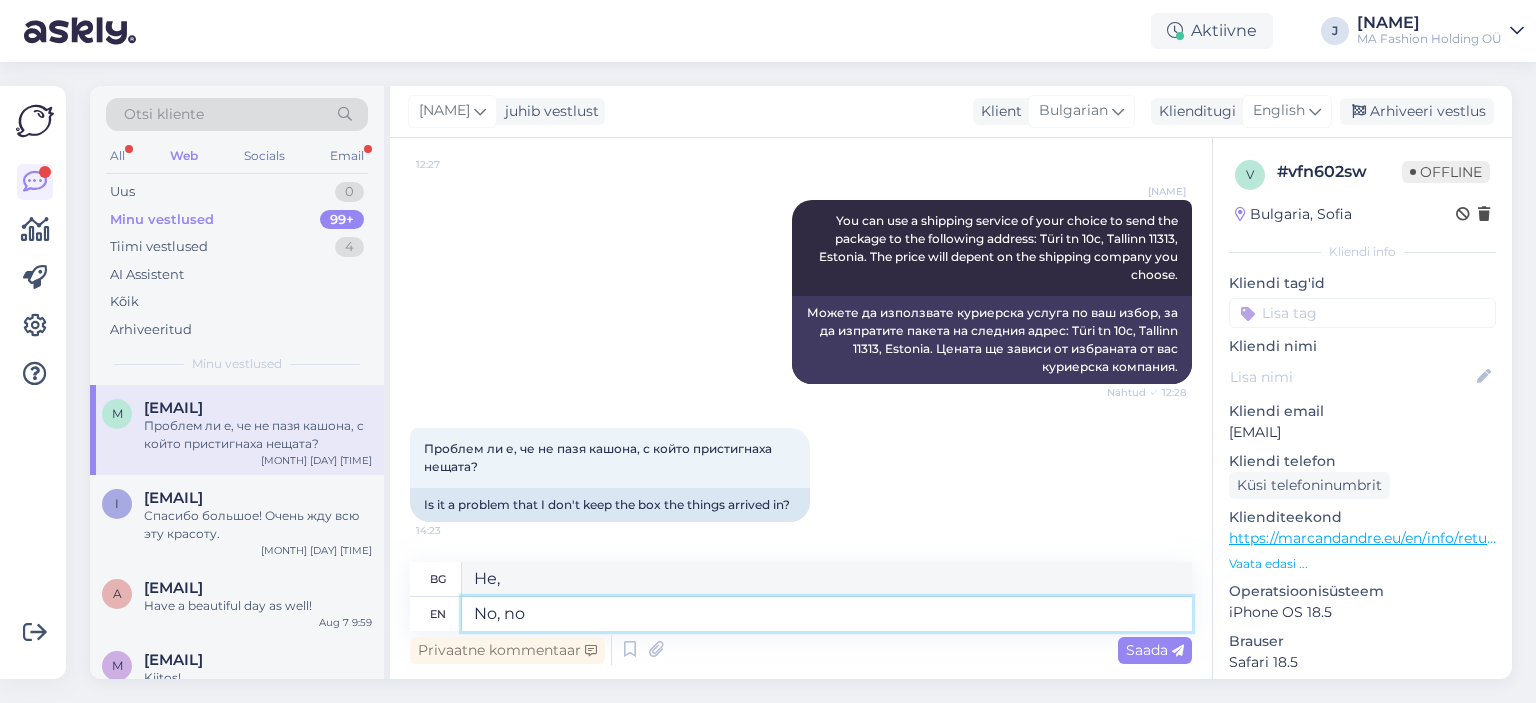 type on "No, no" 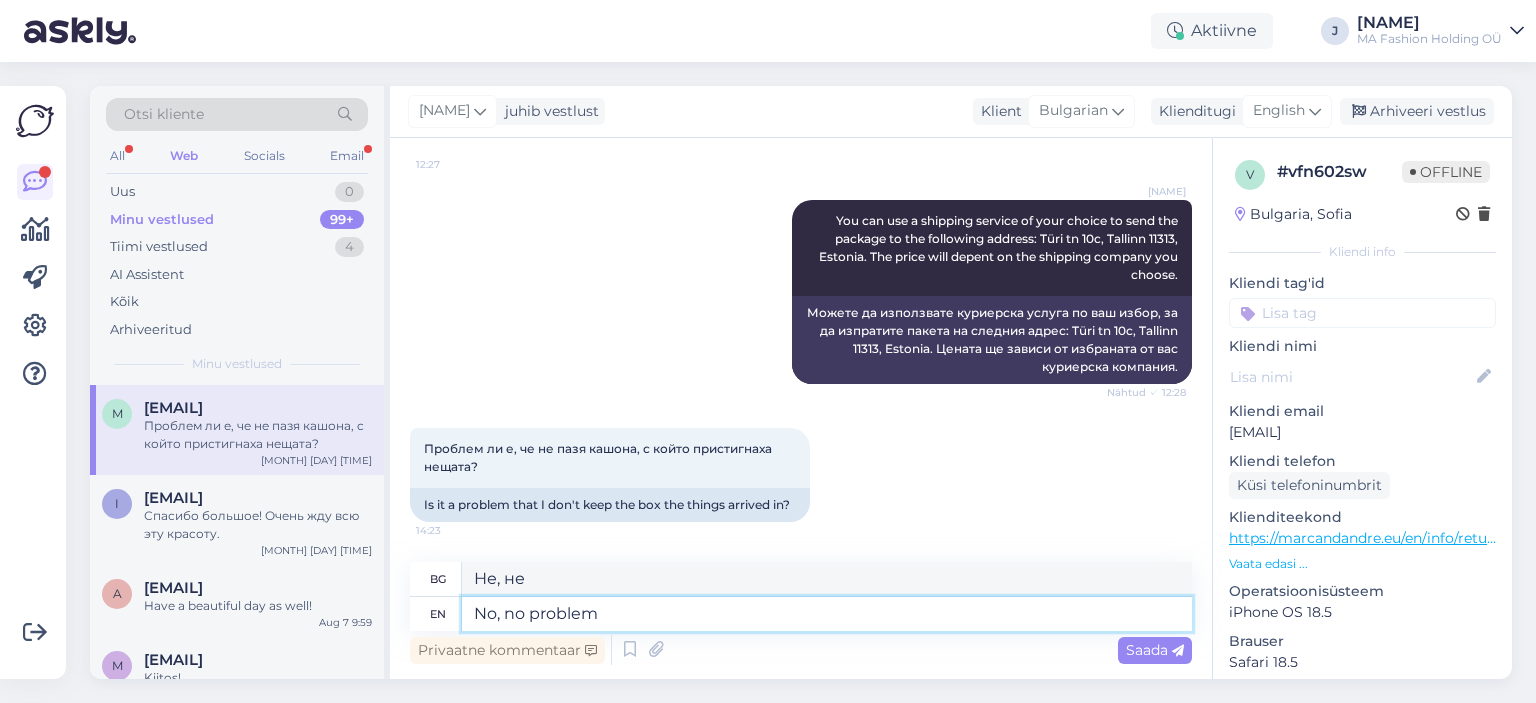 type on "No, no problem" 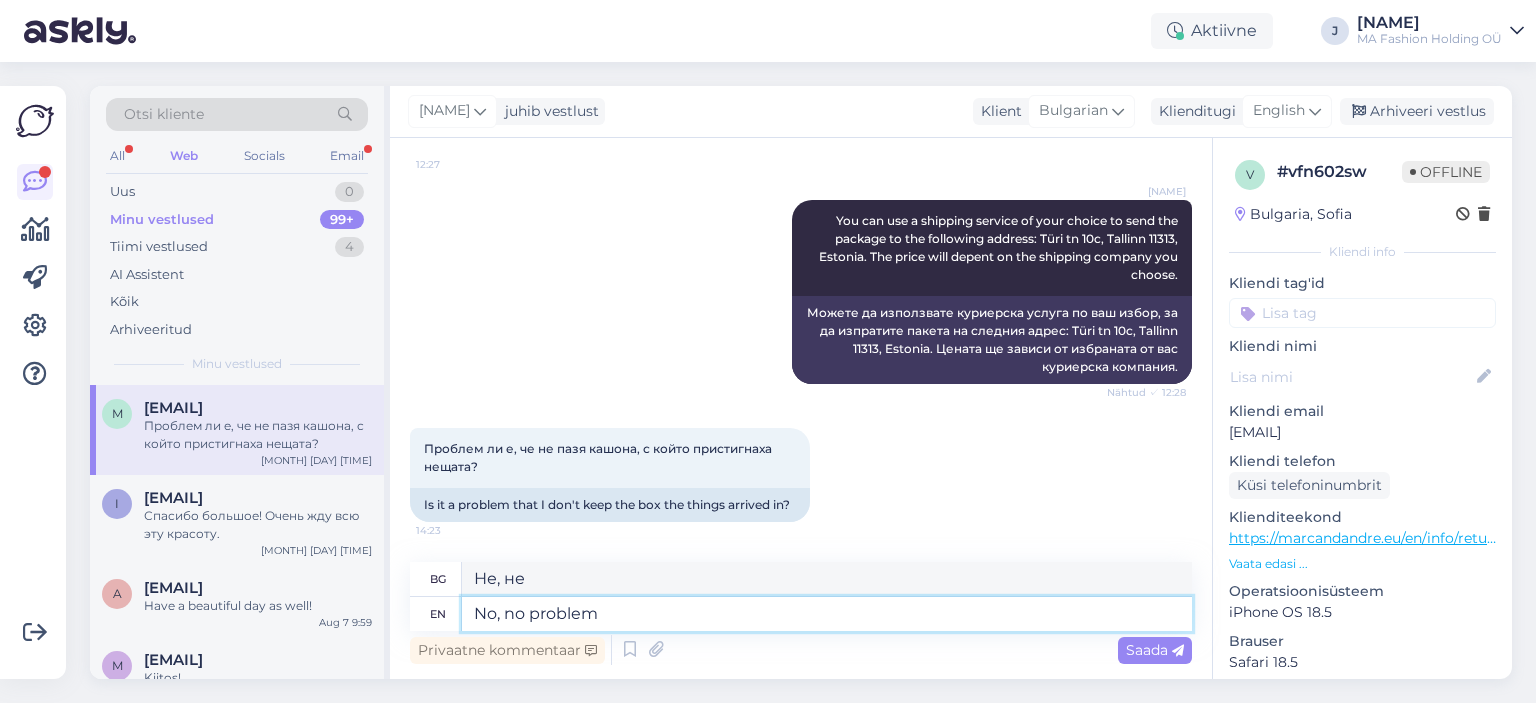 type on "Не, няма проблем" 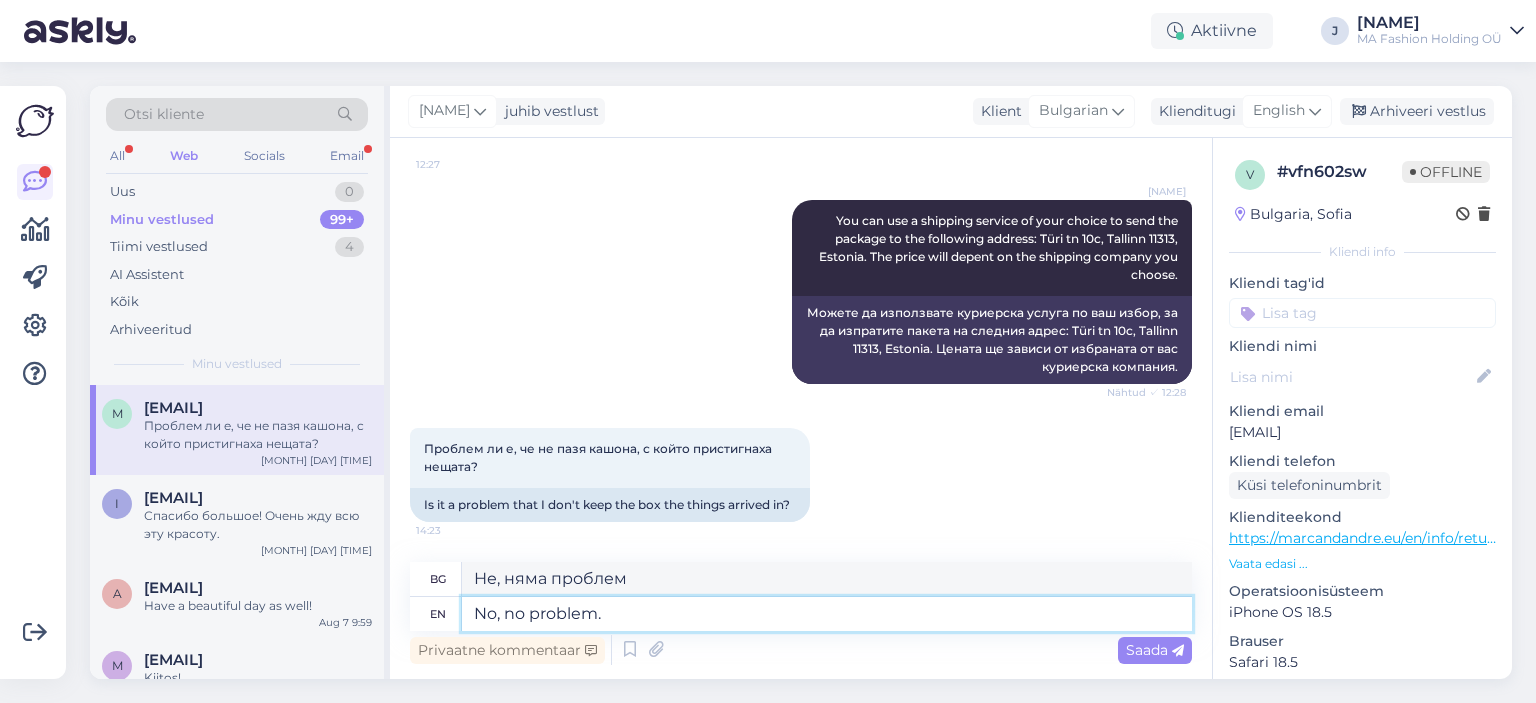 type on "No, no problem." 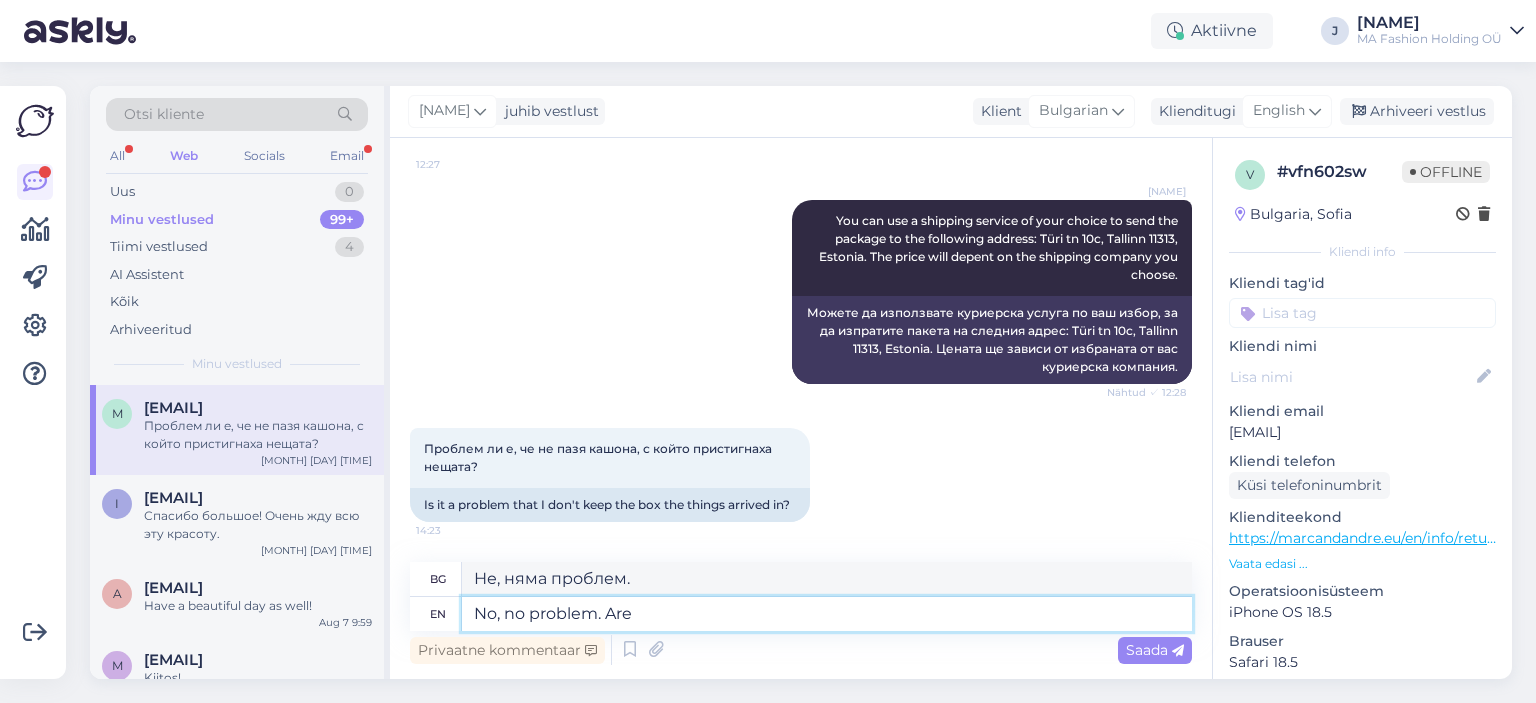 type on "No, no problem. Are" 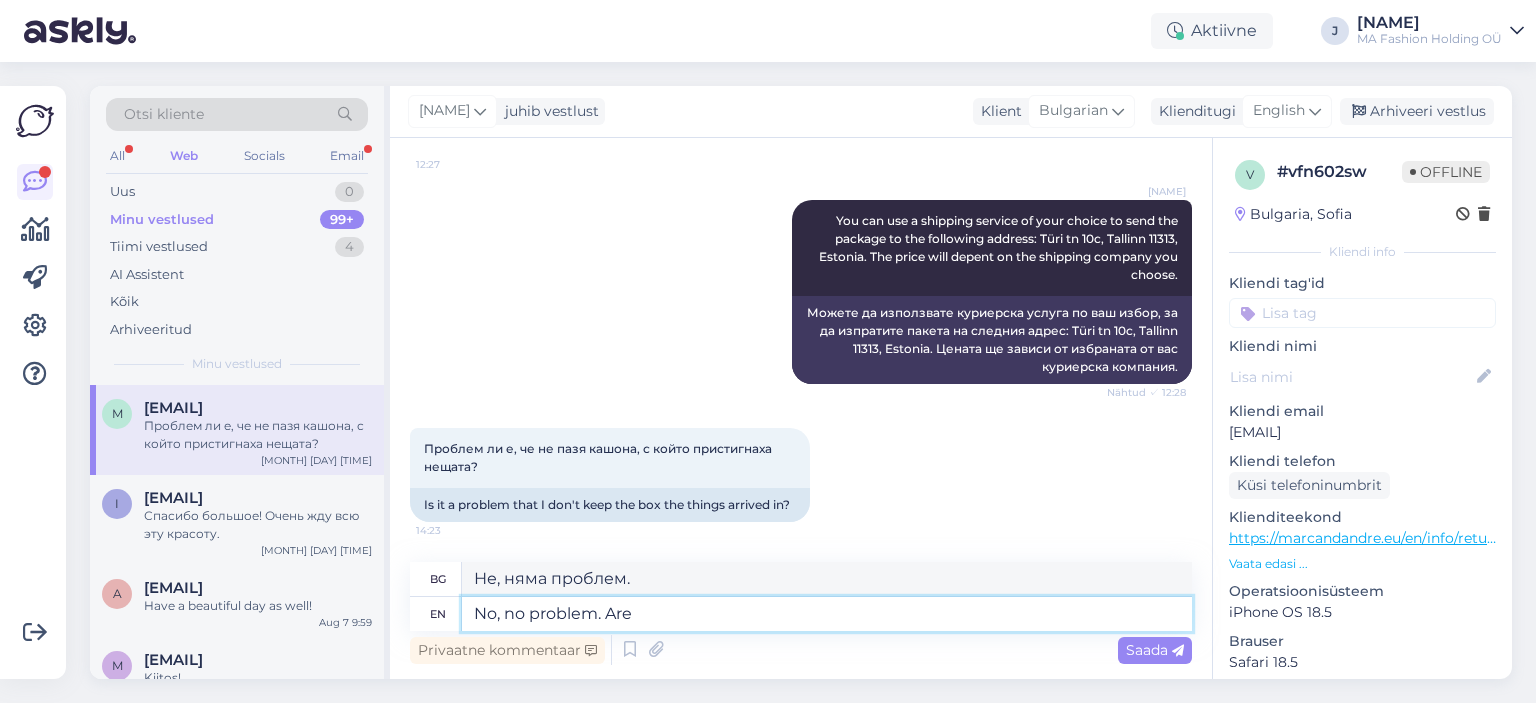 type on "Не, няма проблем. Са" 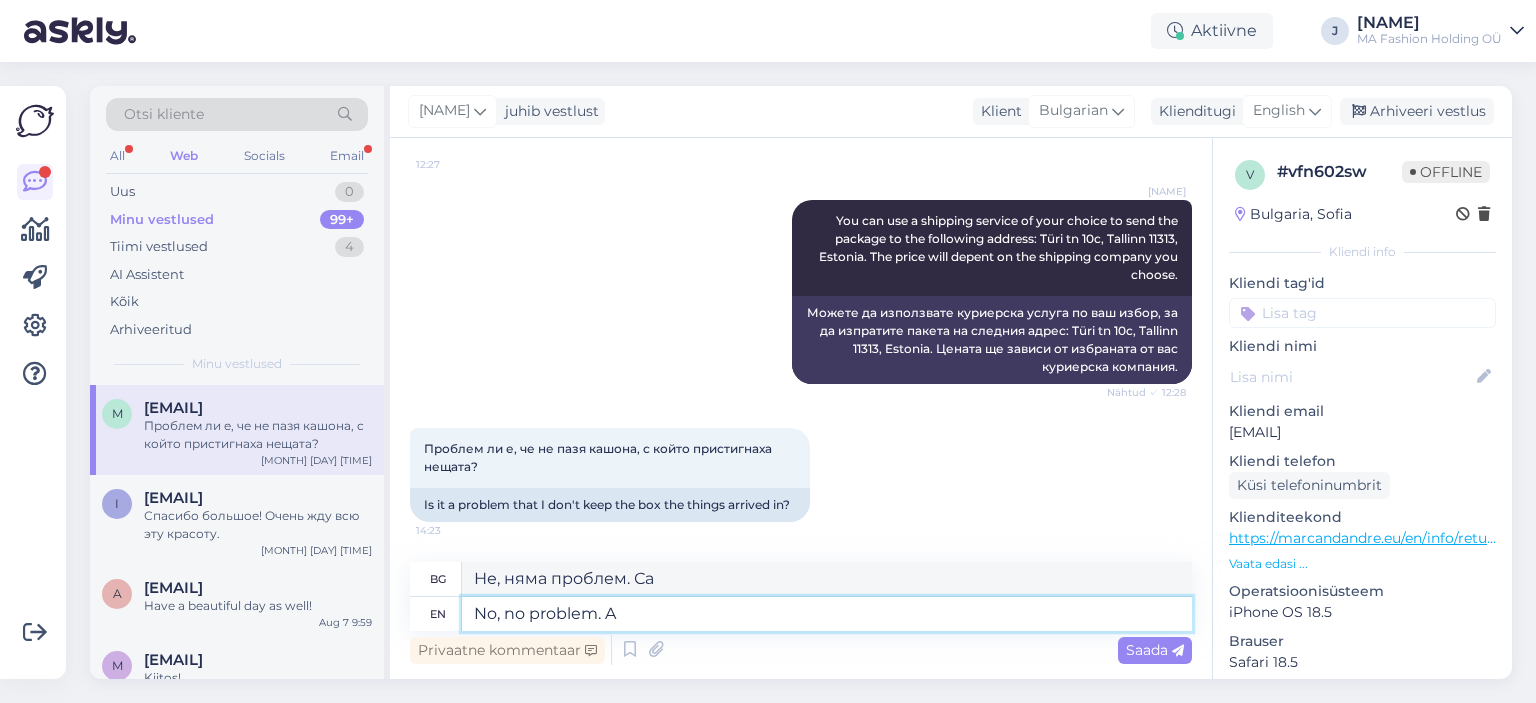 type on "No, no problem." 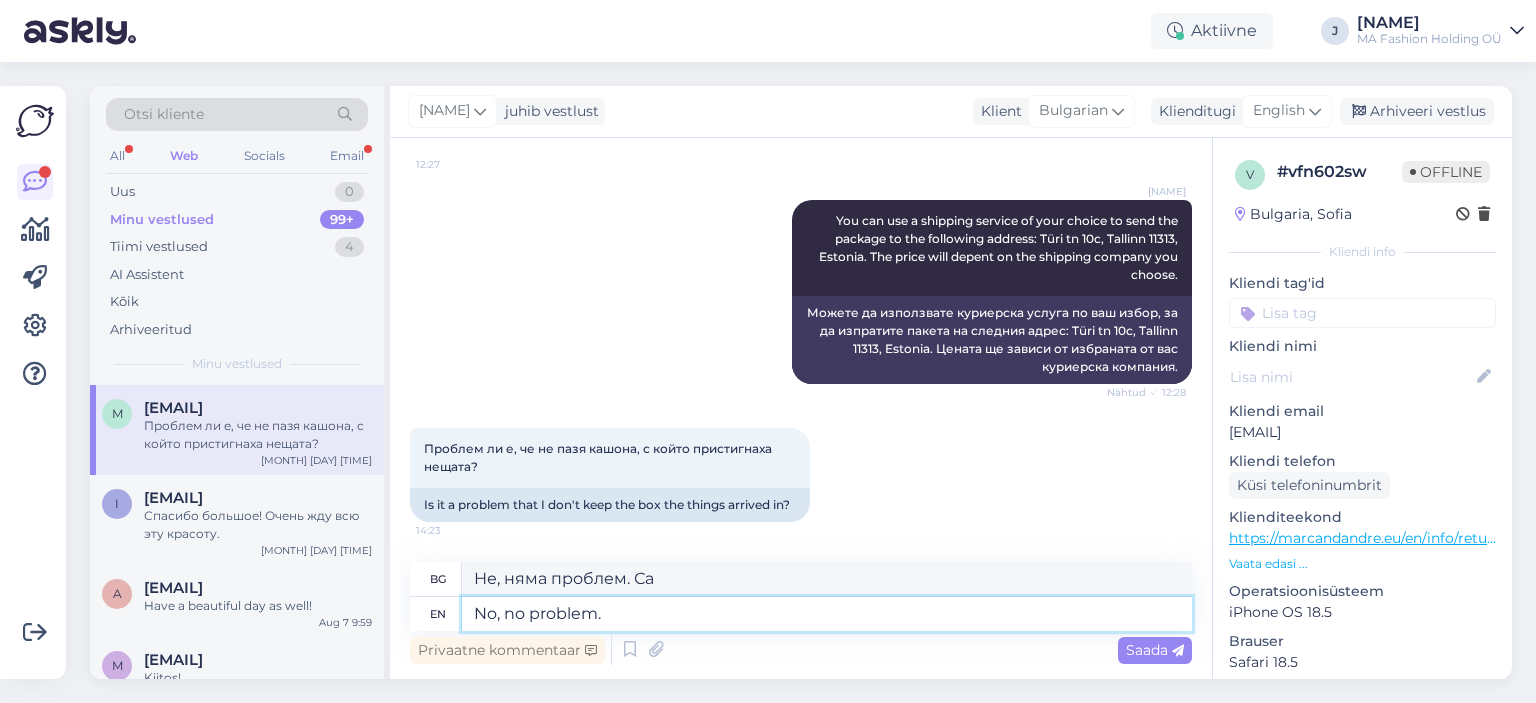 type on "Не, няма проблем." 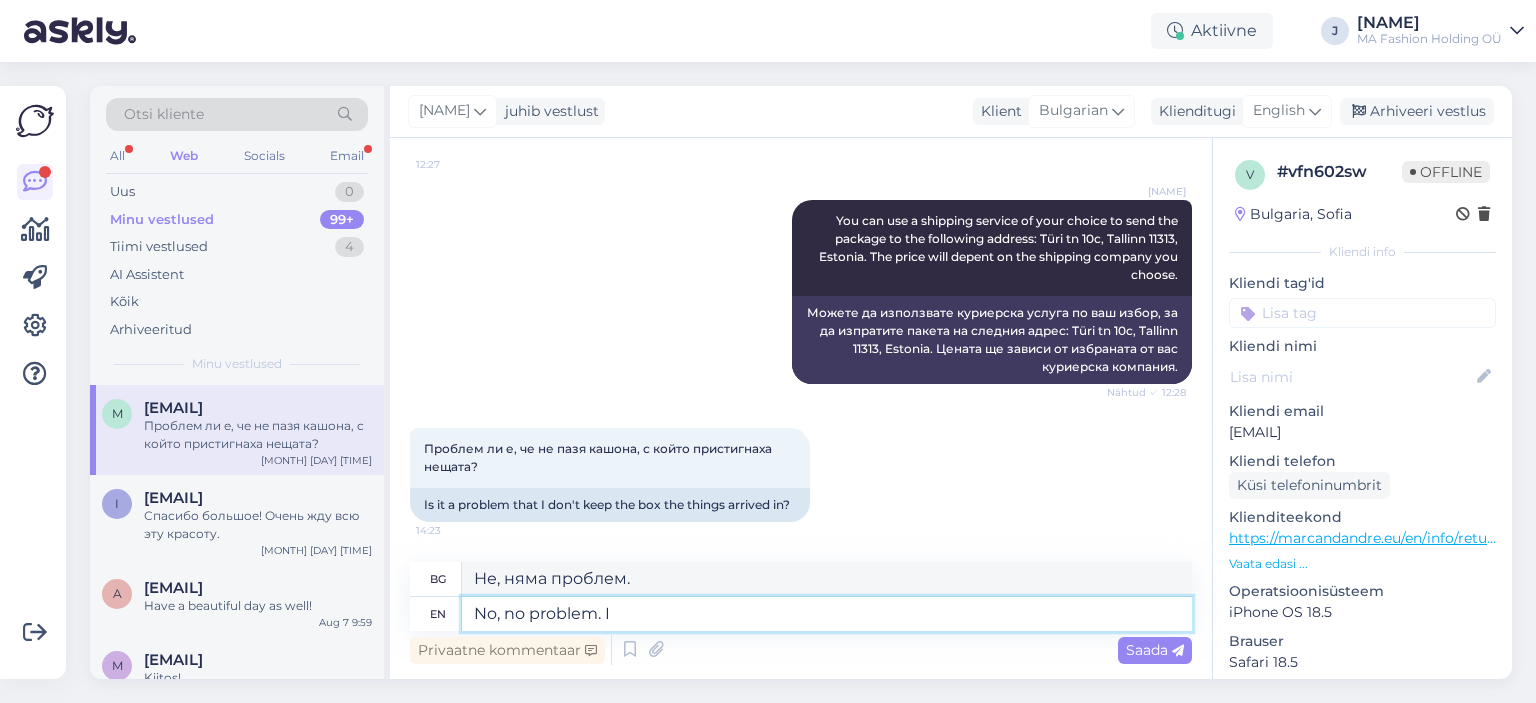 type on "No, no problem. I t" 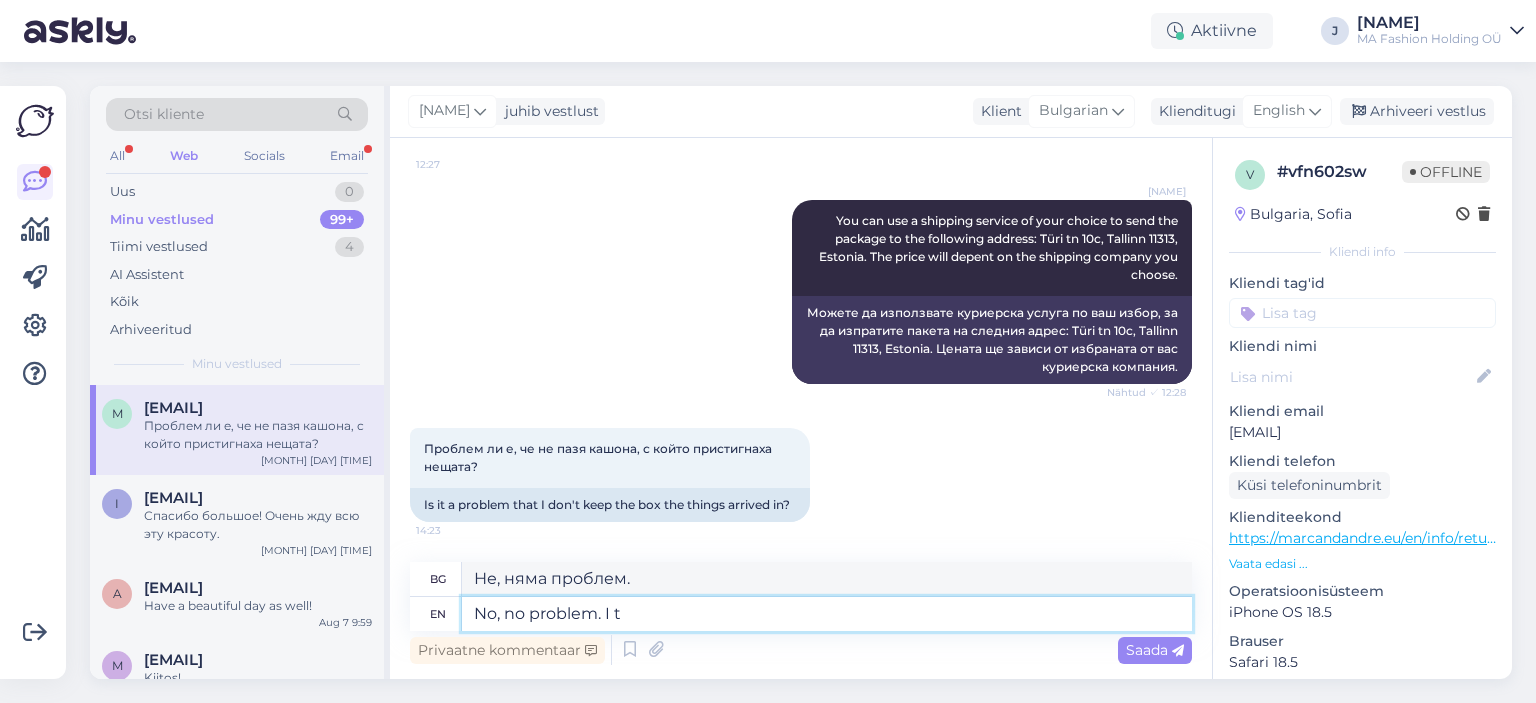 type on "Не, няма проблем. Аз" 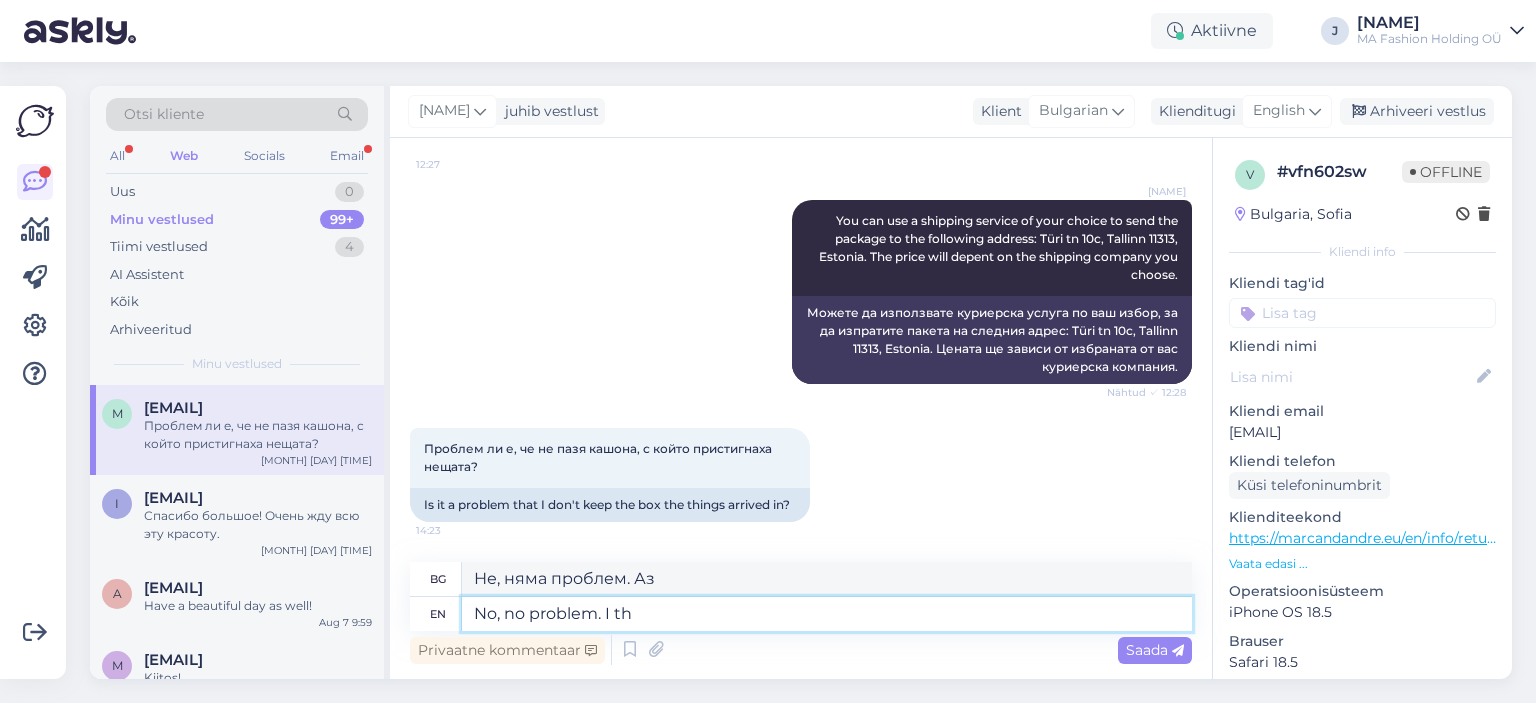 type on "No, no problem. I th" 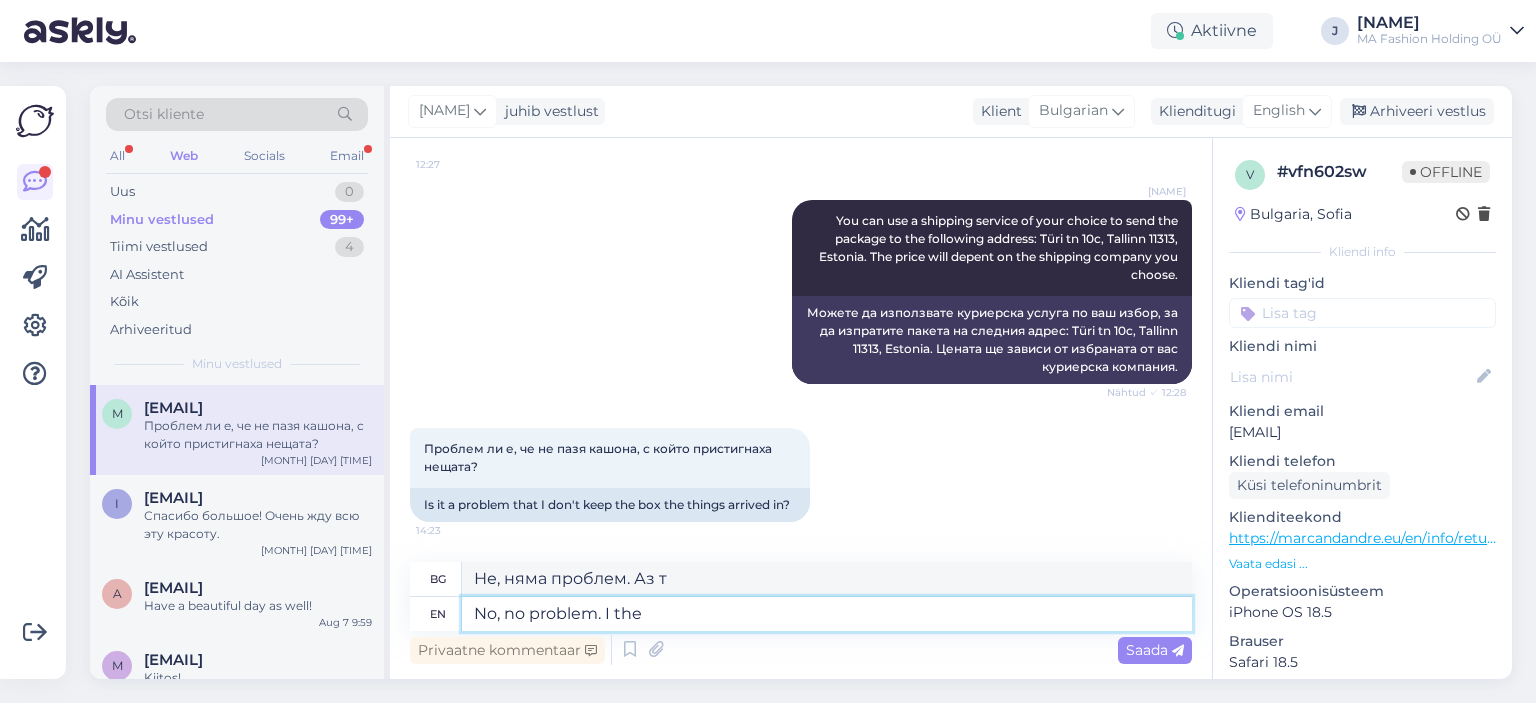 type on "No, no problem. I the" 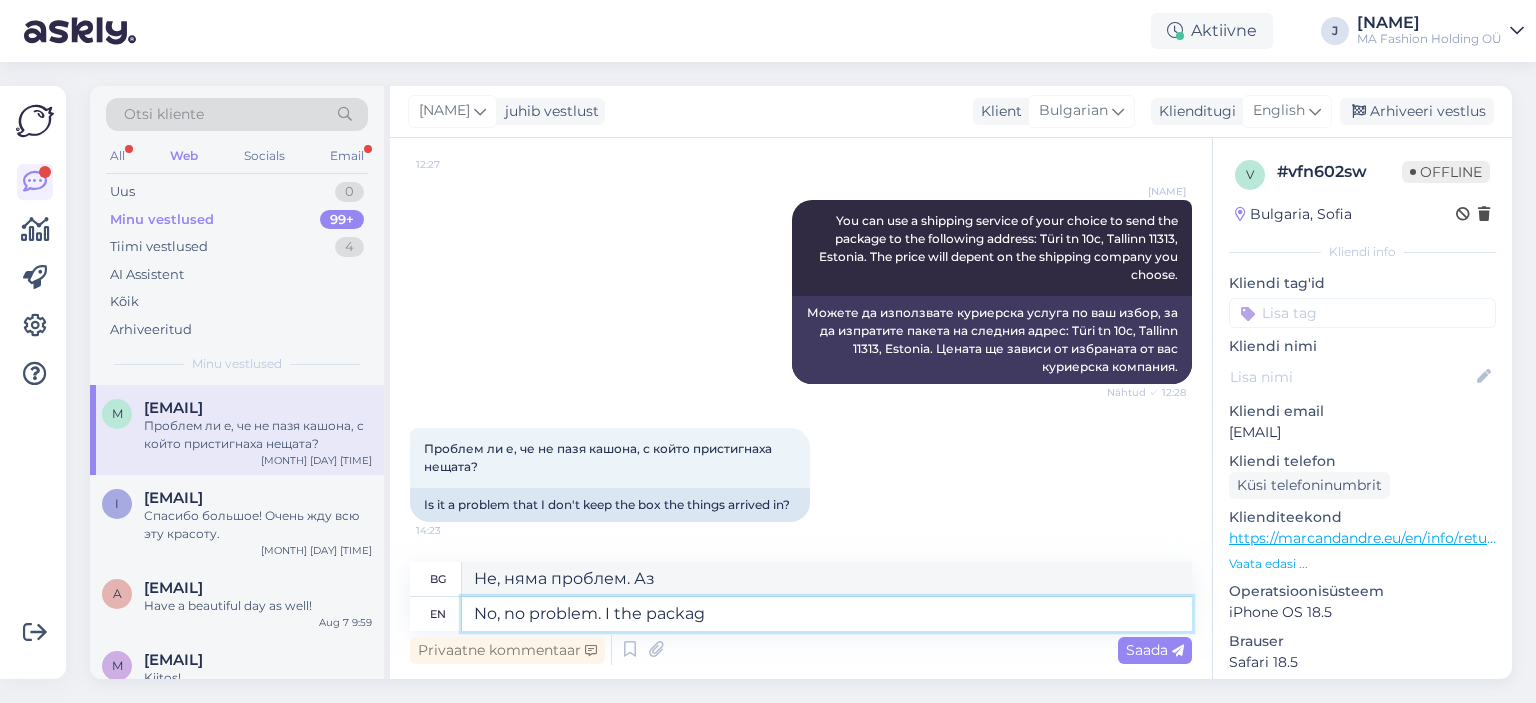 type on "No, no problem. I the package" 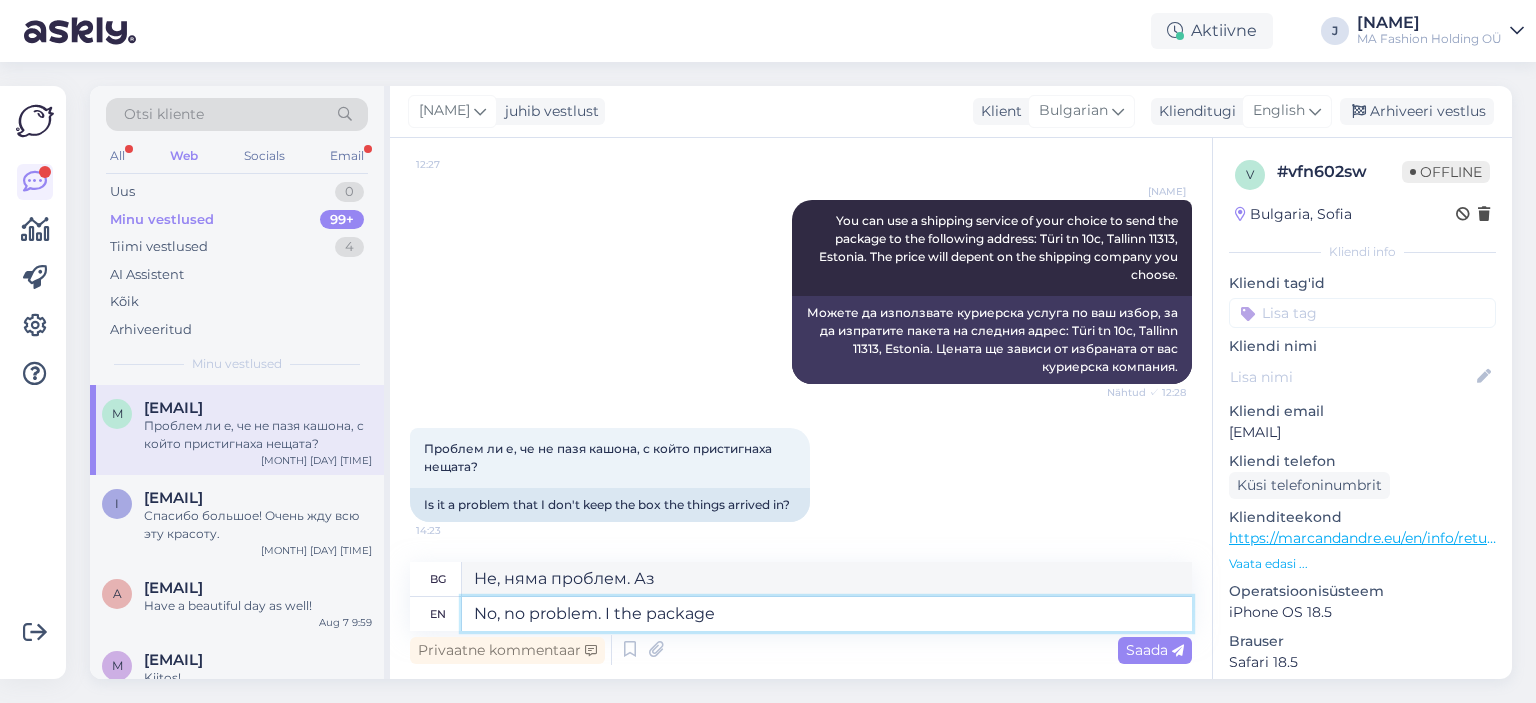 type on "Не, няма проблем. Аз съм в пакета." 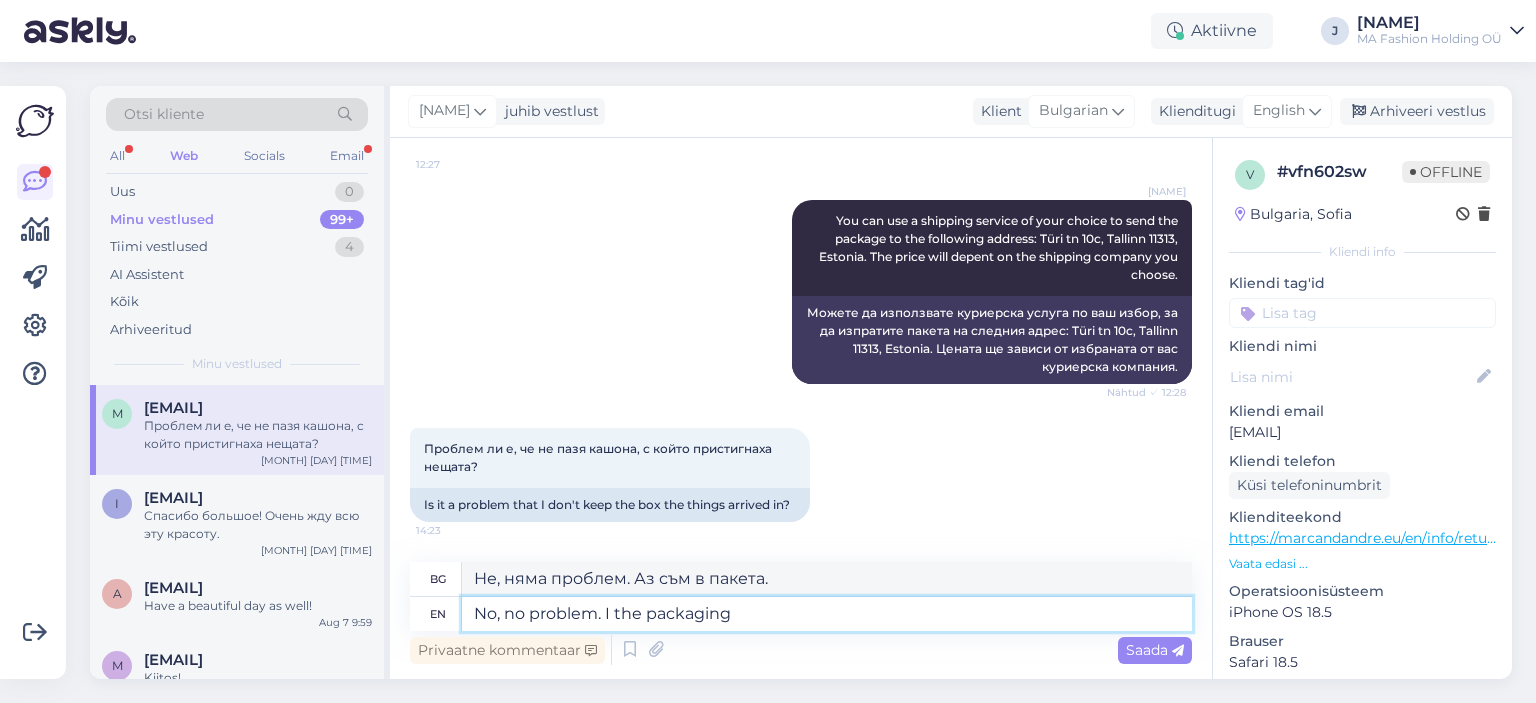 type on "No, no problem. I the packaging" 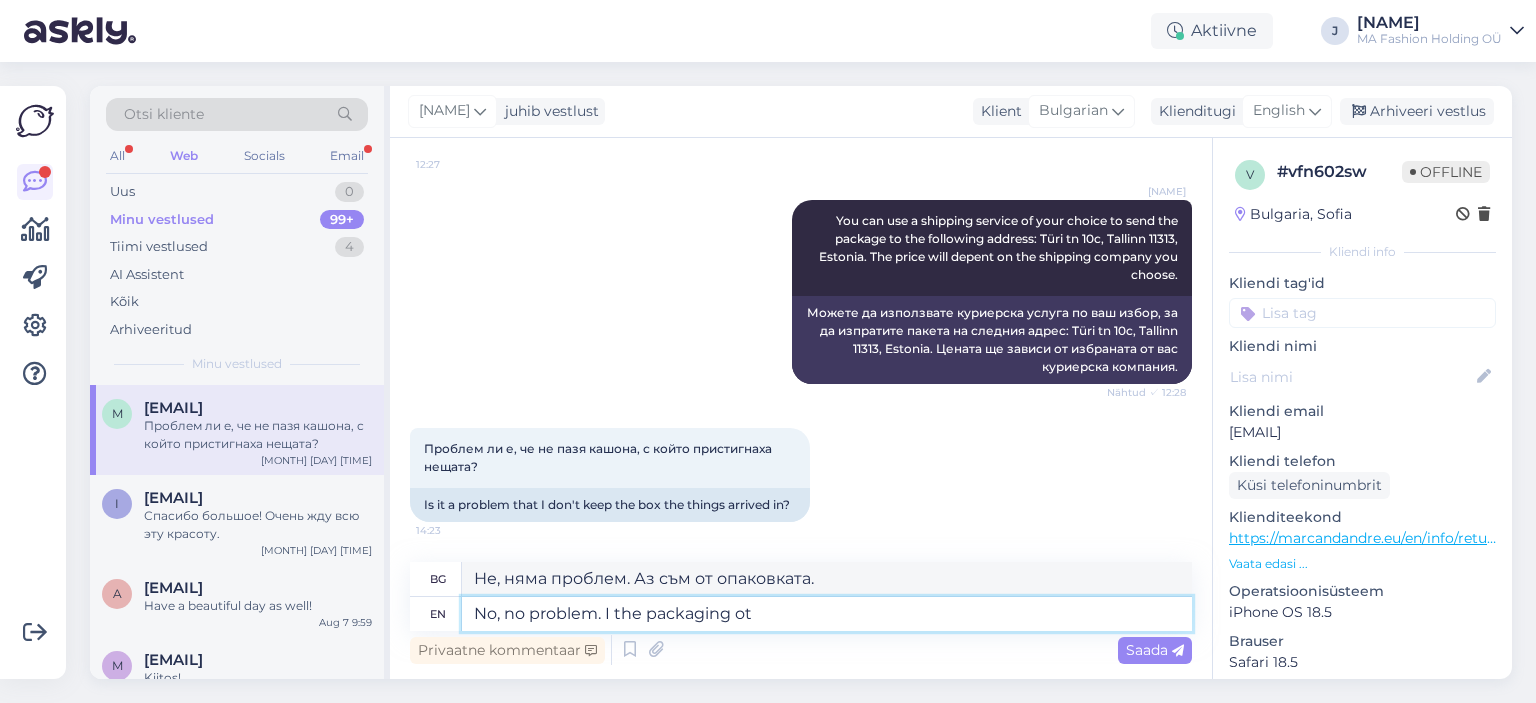 type on "No, no problem. I the packaging ot" 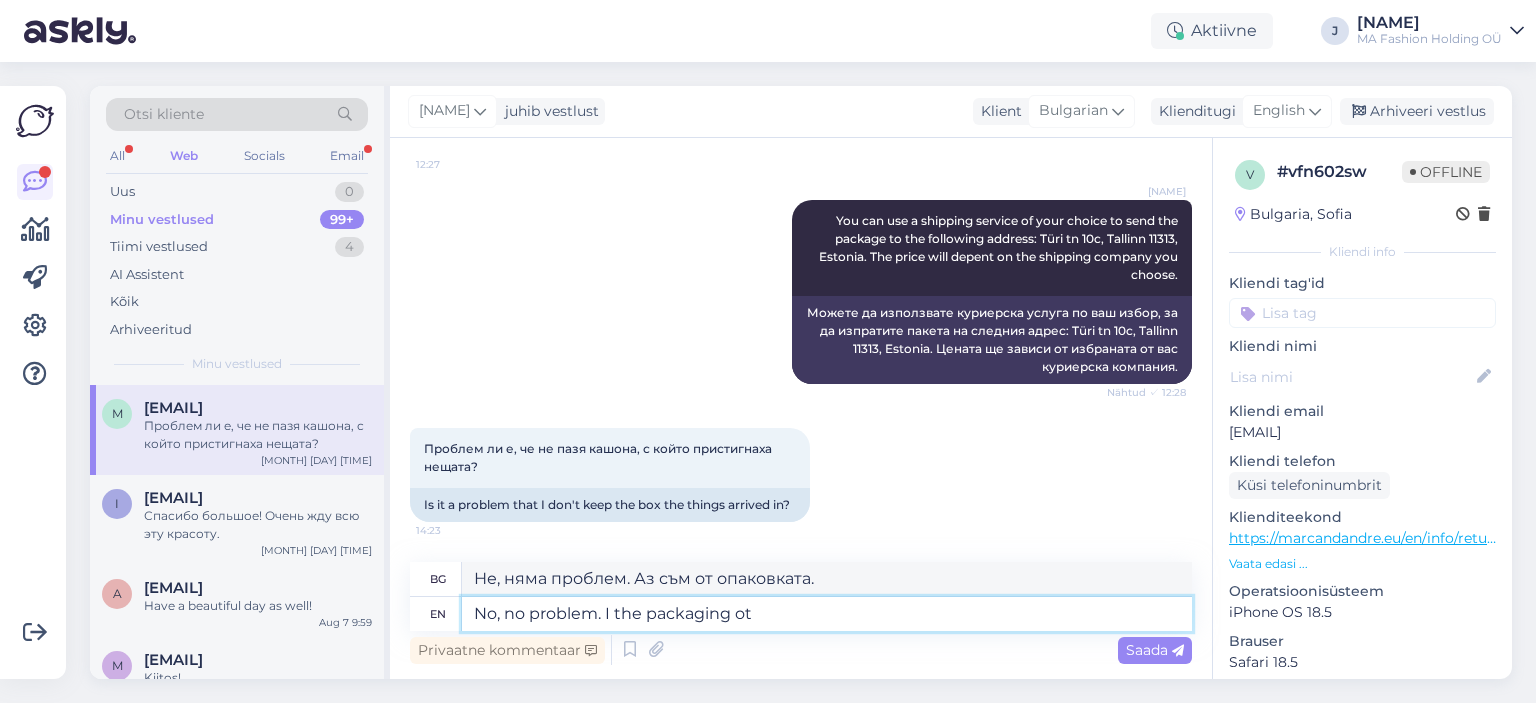 type on "Не, няма проблем. Опаковката не е..." 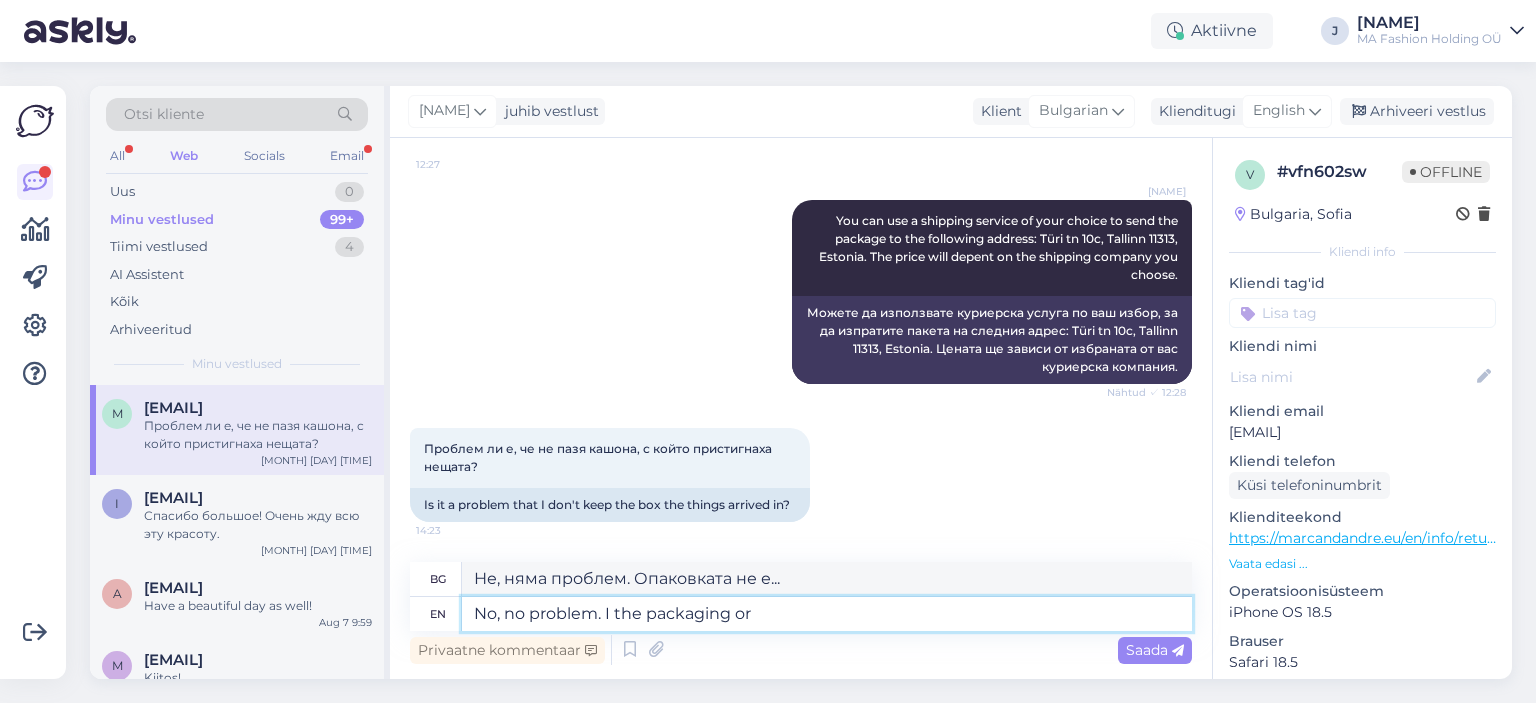 type on "No, no problem. I the packaging or" 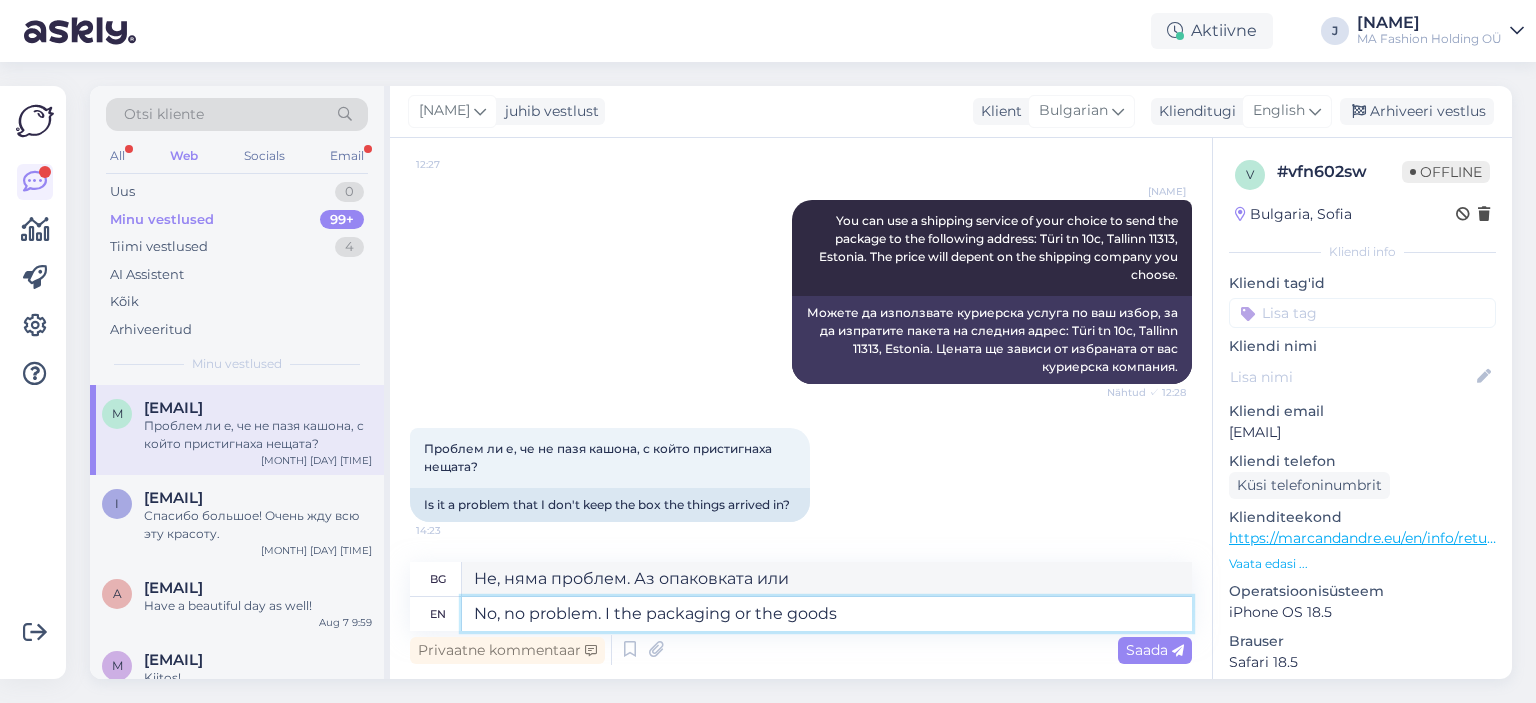 type on "No, no problem. I the packaging or the goods" 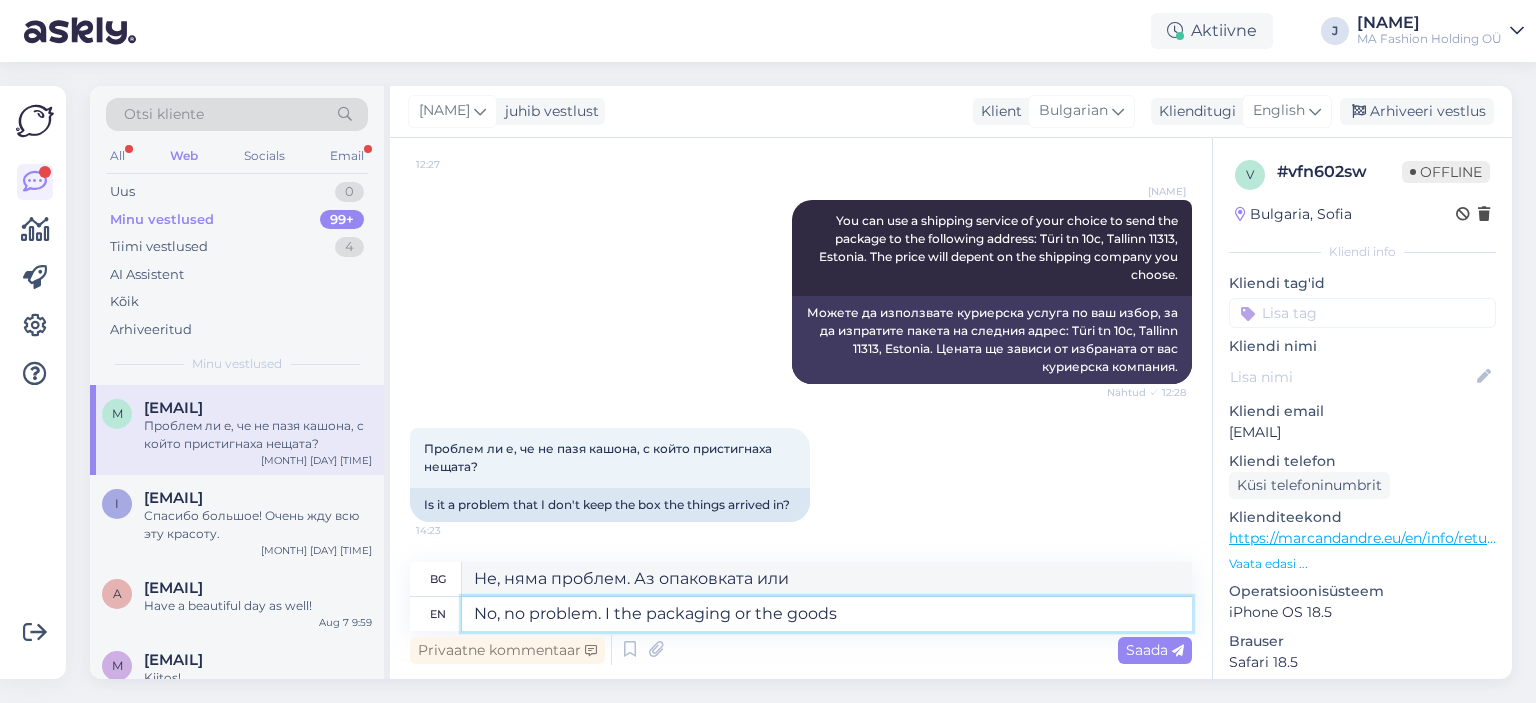 type on "Не, няма проблем. Опаковката или стоките" 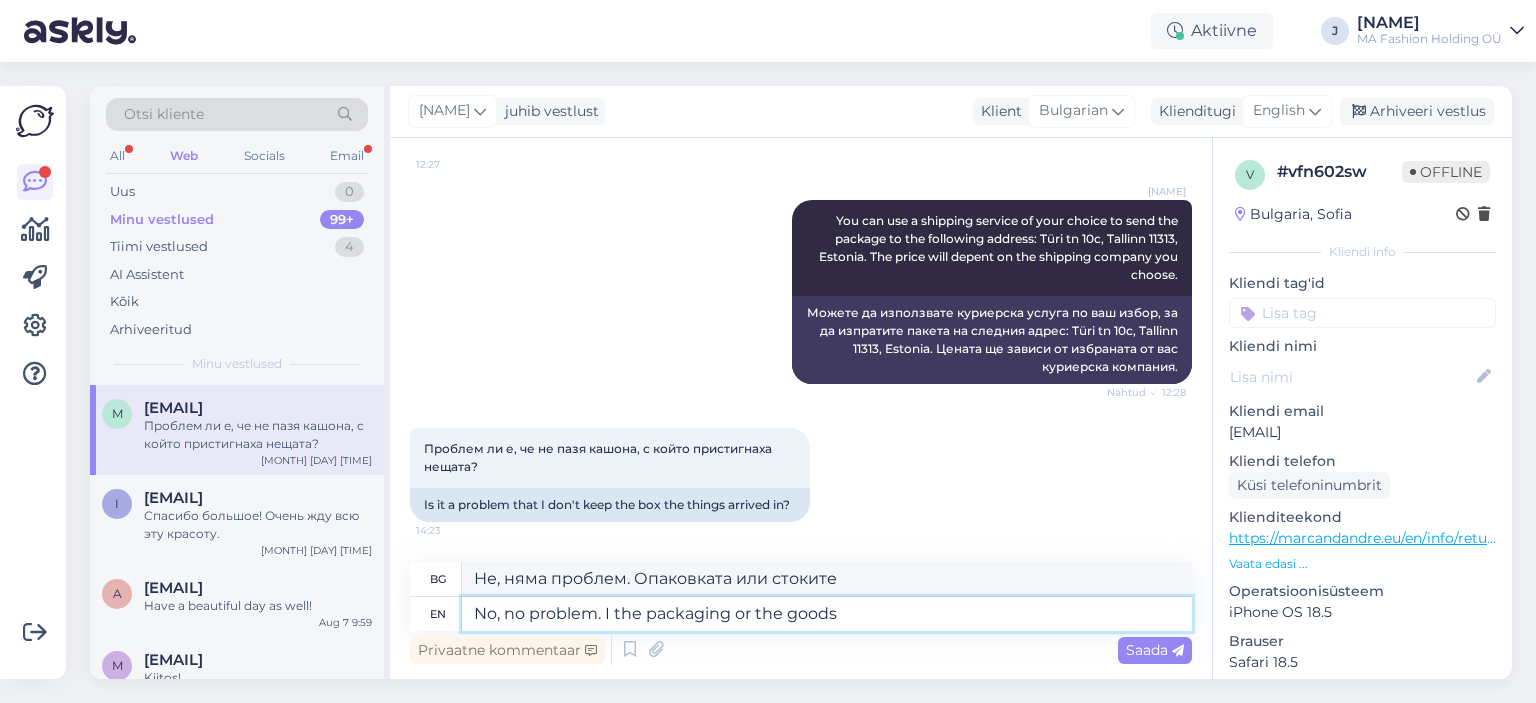 type on "No, no problem. I the packaging or the goods i" 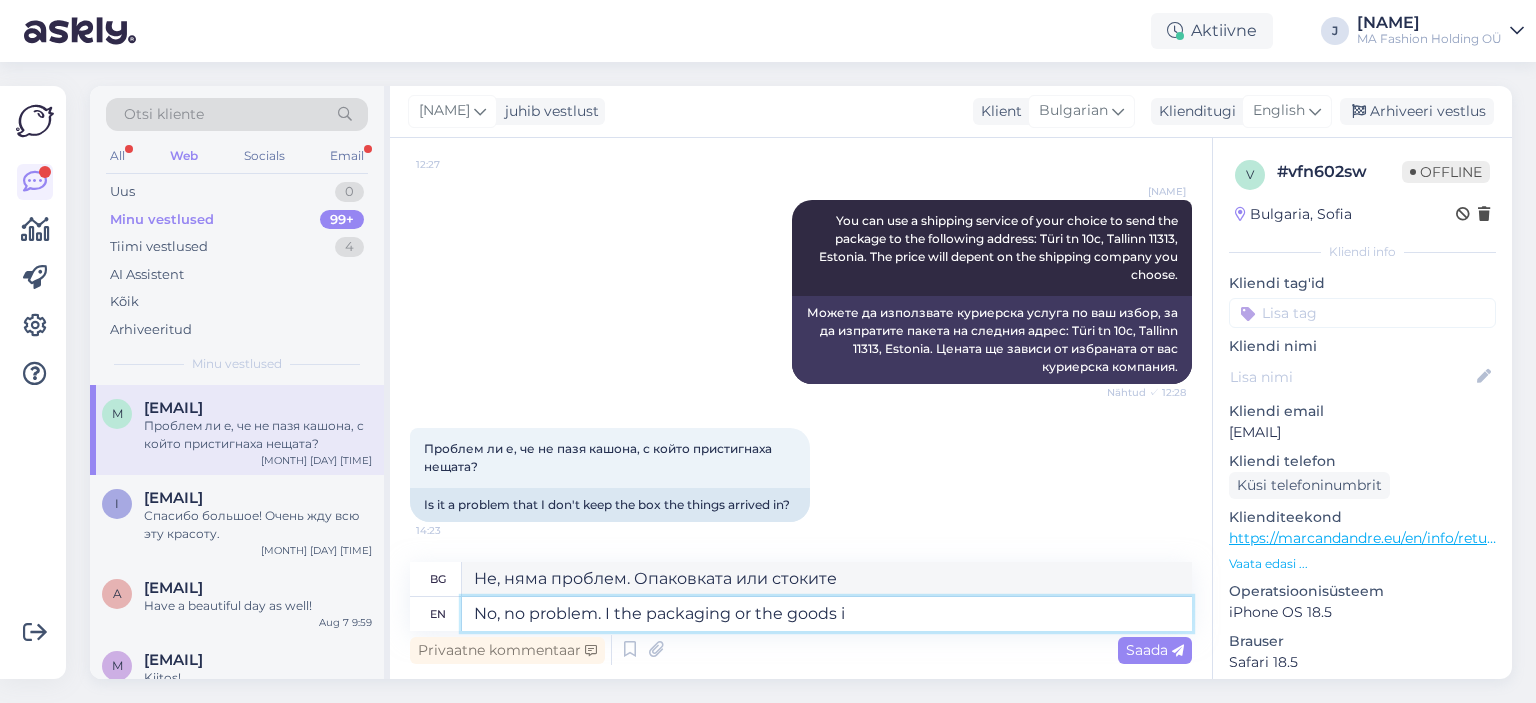 type on "Не, няма проблем. Опаковката или стоките..." 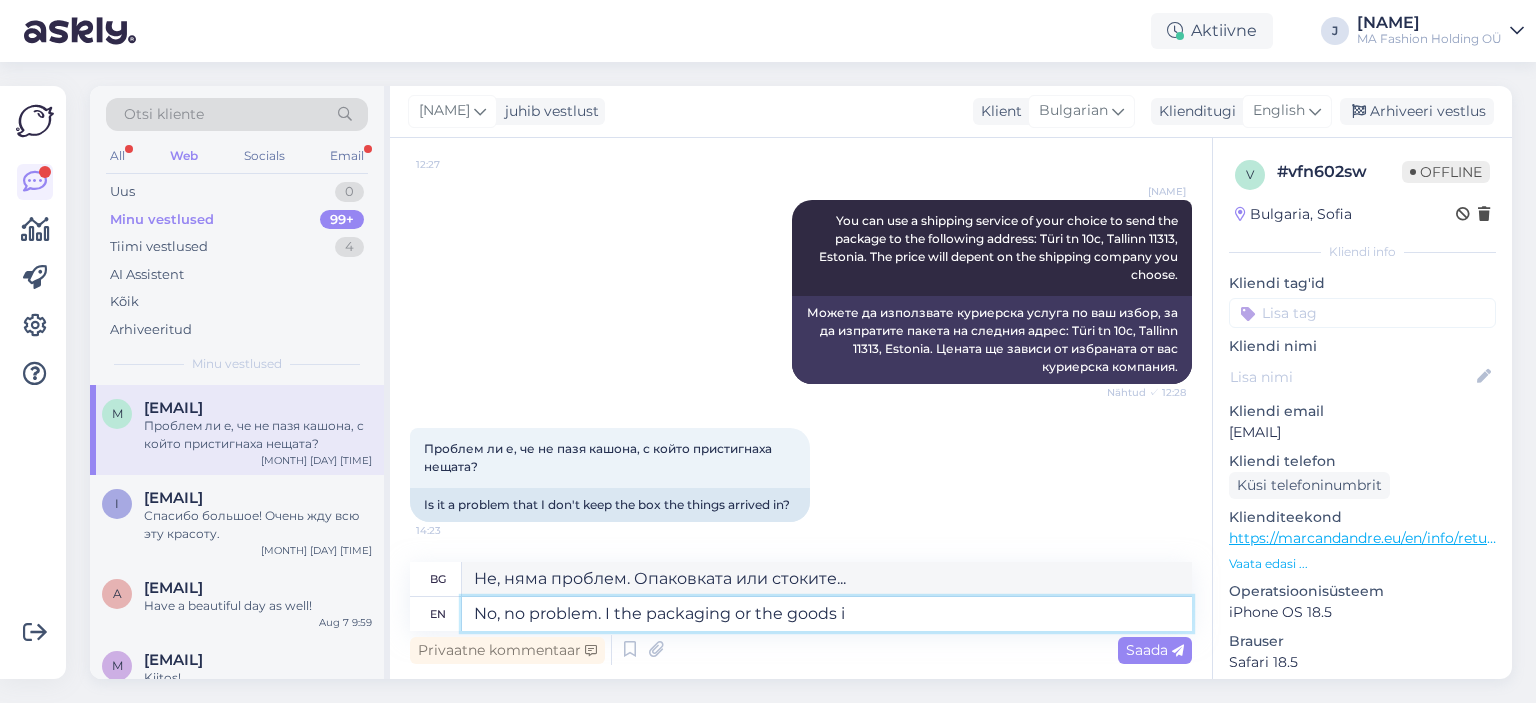 click on "No, no problem. I the packaging or the goods i" at bounding box center [827, 614] 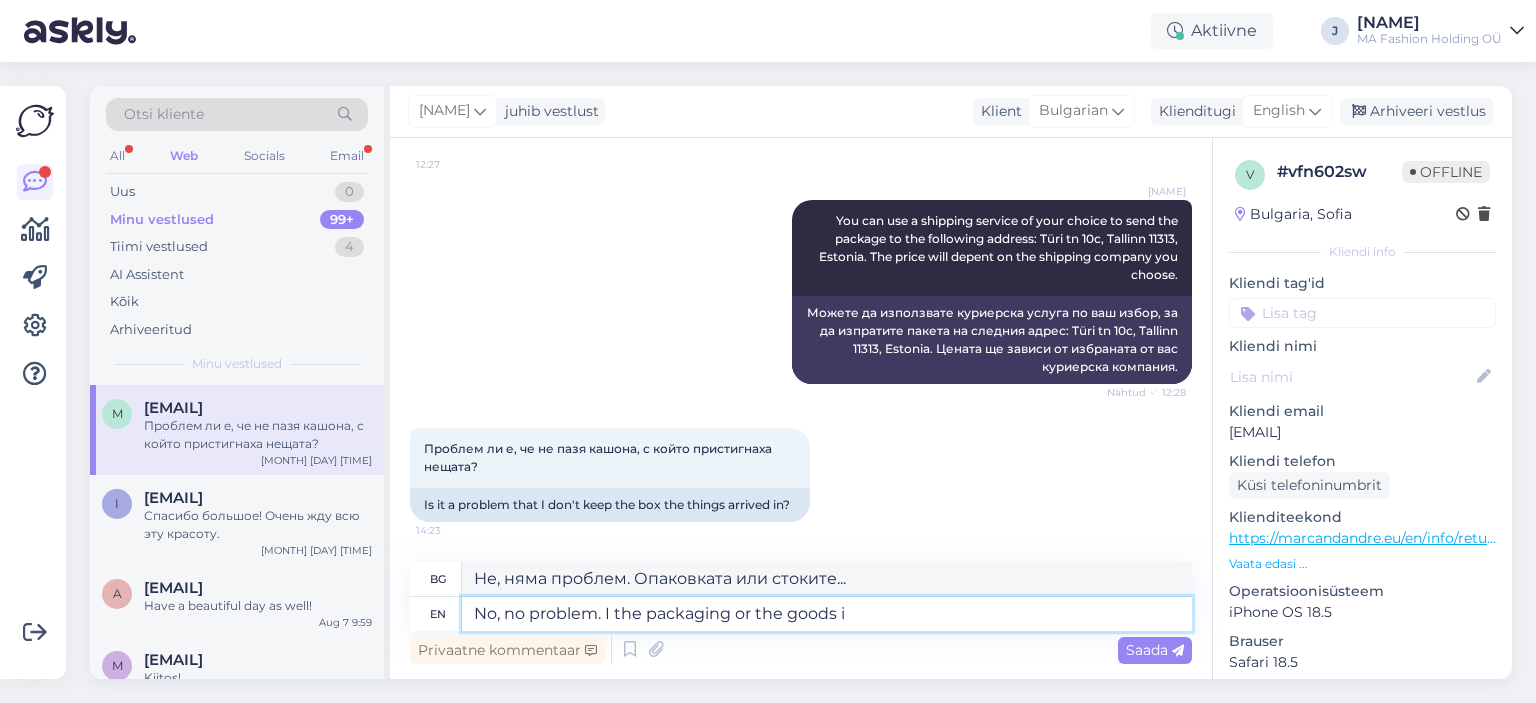 type on "No, no problem. If the packaging or the goods i" 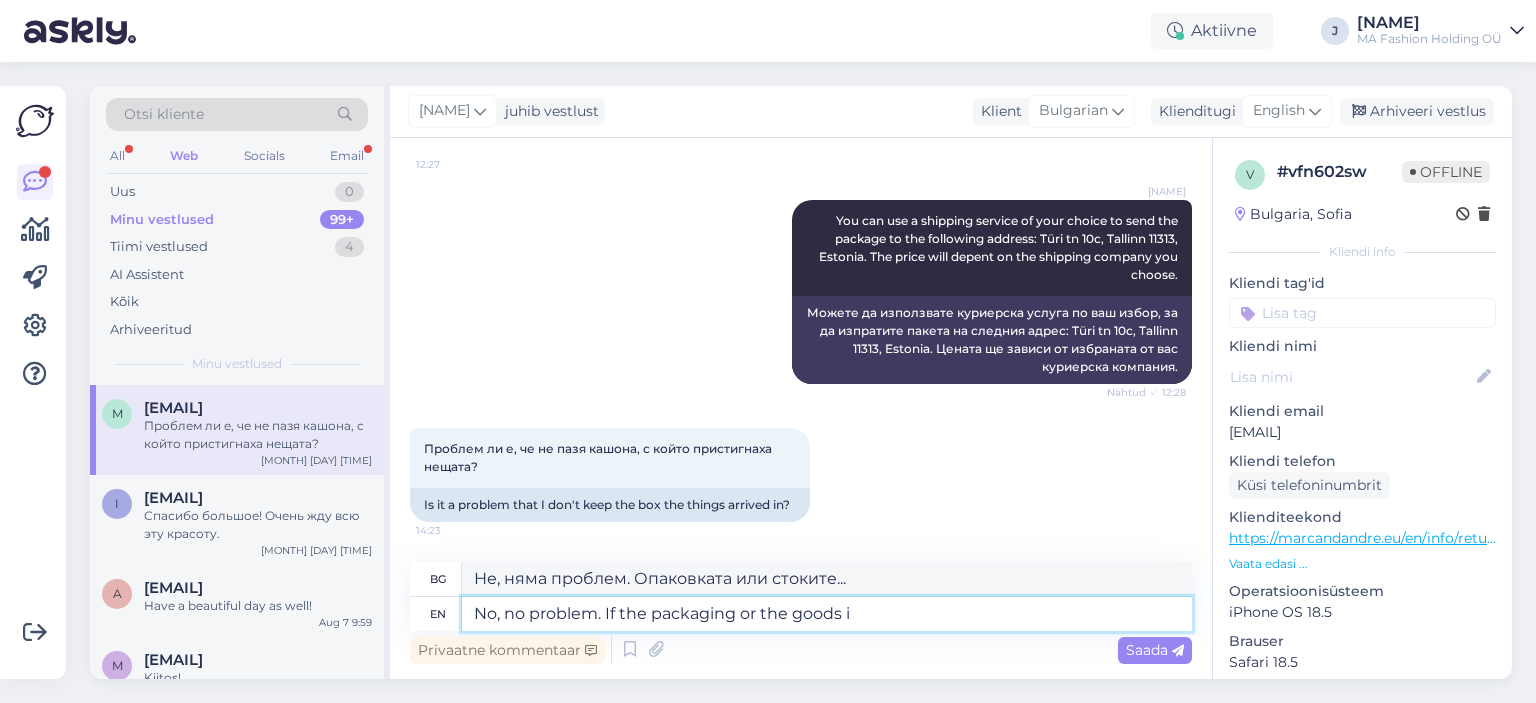 type on "Не, няма проблем. Ако опаковката или стоките..." 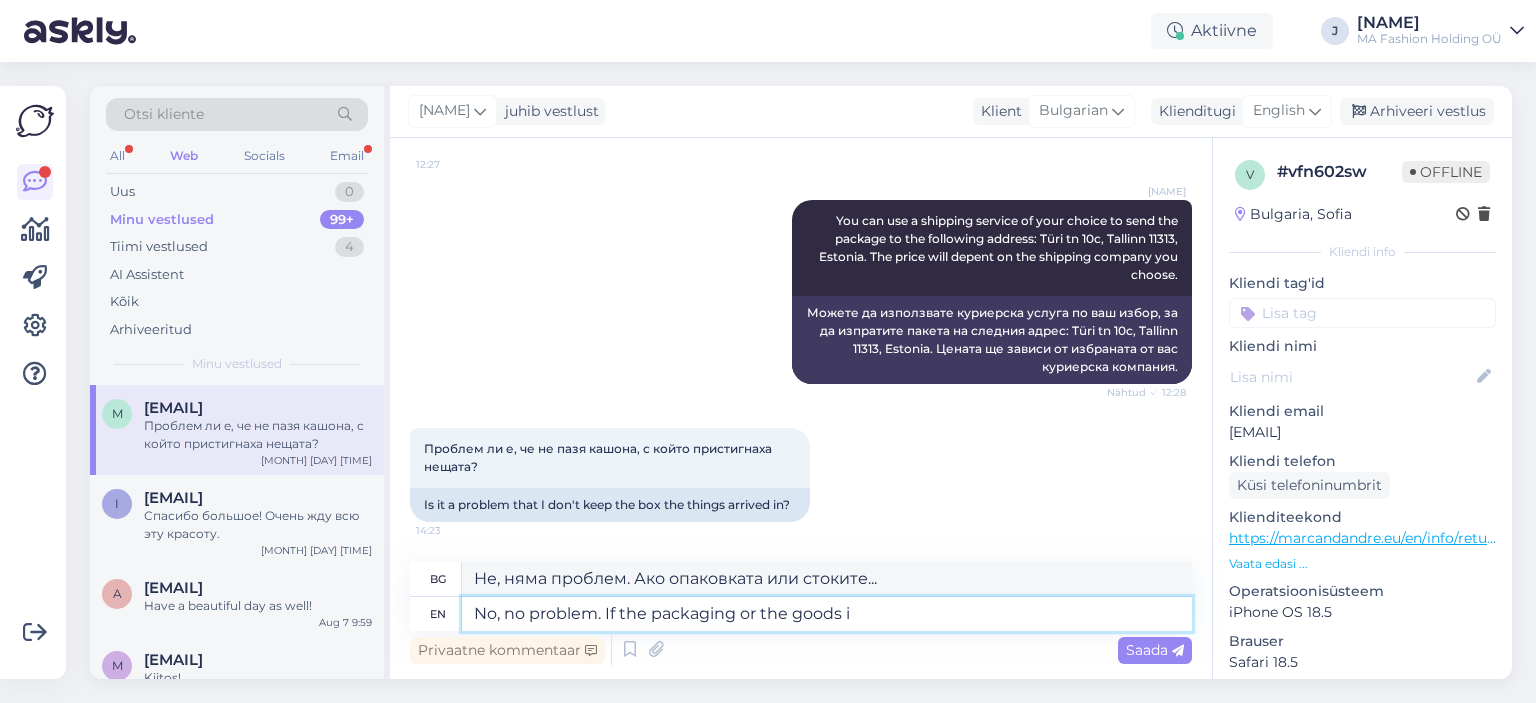 click on "No, no problem. If the packaging or the goods i" at bounding box center [827, 614] 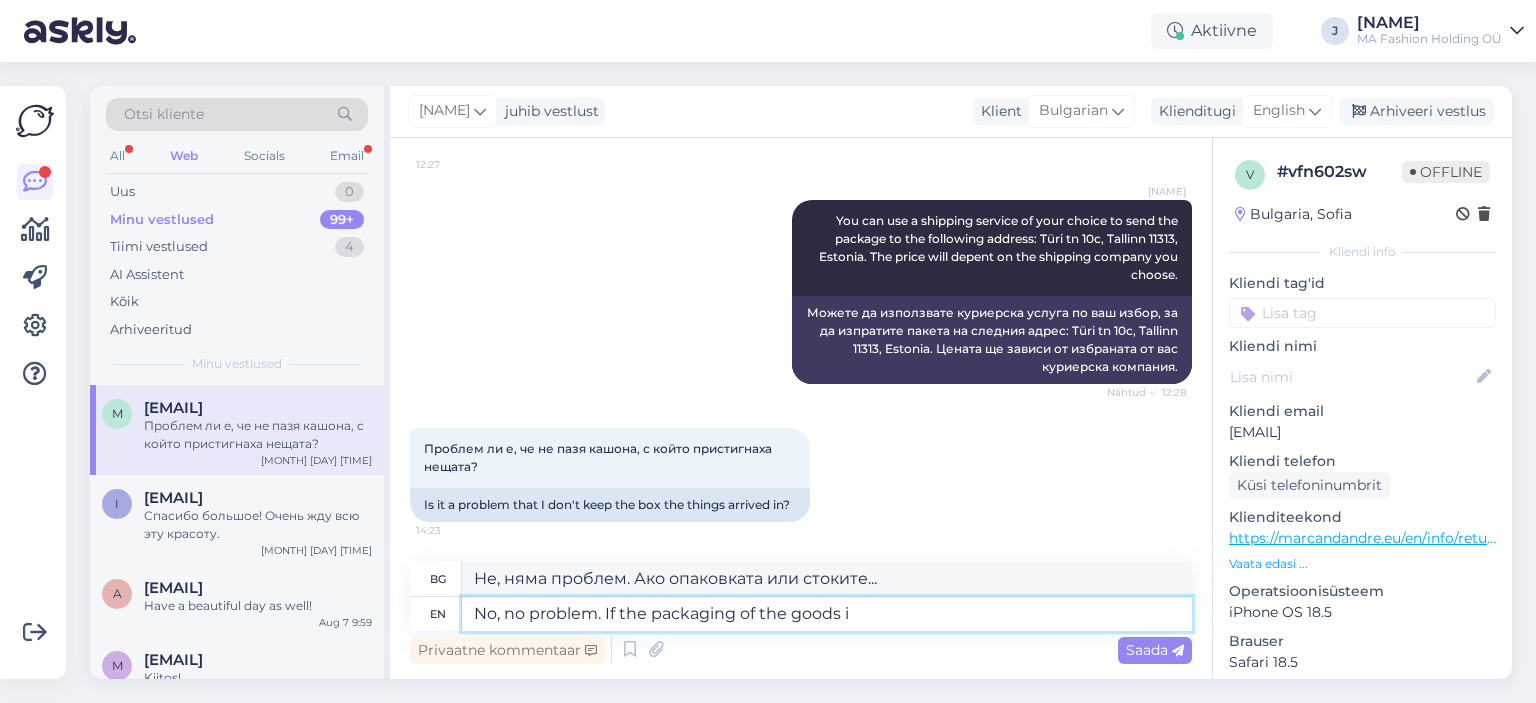 type on "Не, няма проблем. Ако опаковката на стоките е" 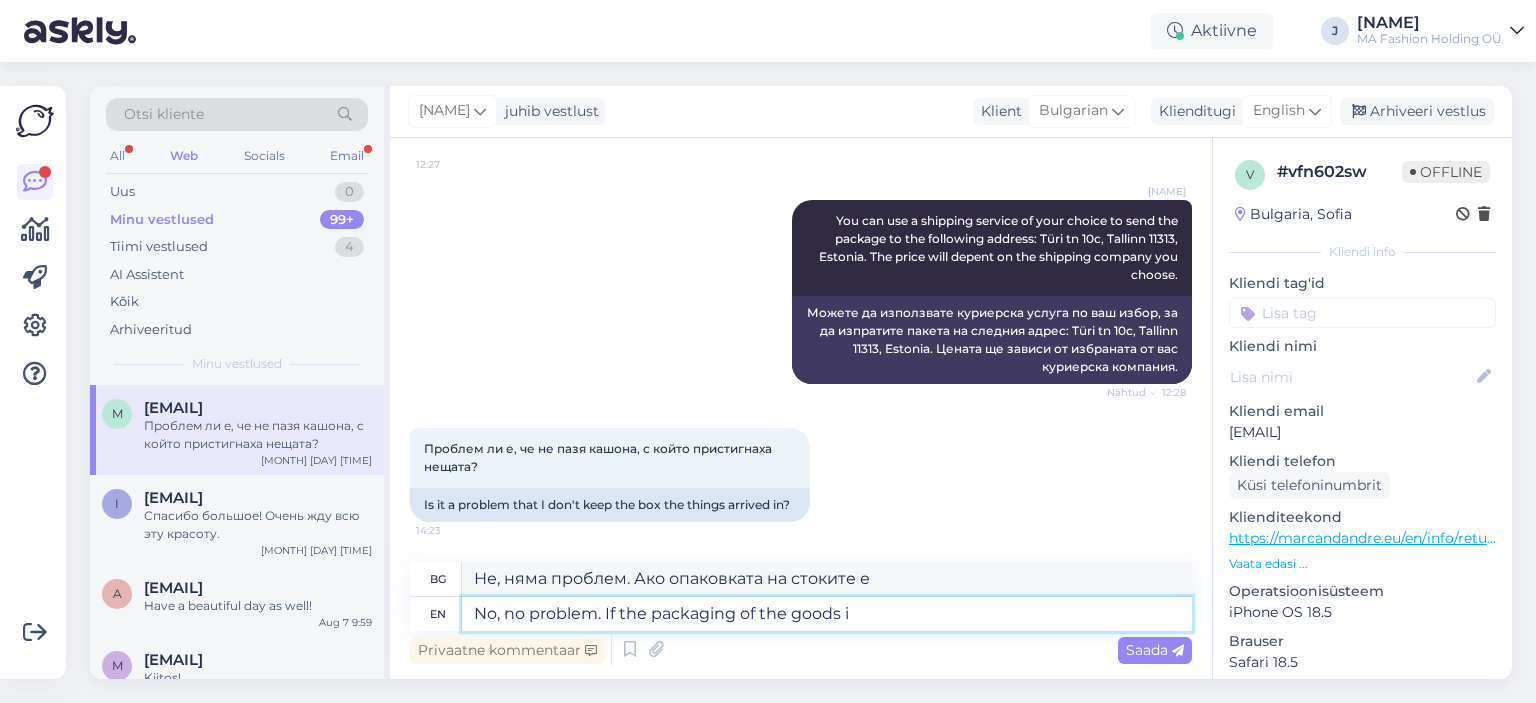 click on "No, no problem. If the packaging of the goods i" at bounding box center [827, 614] 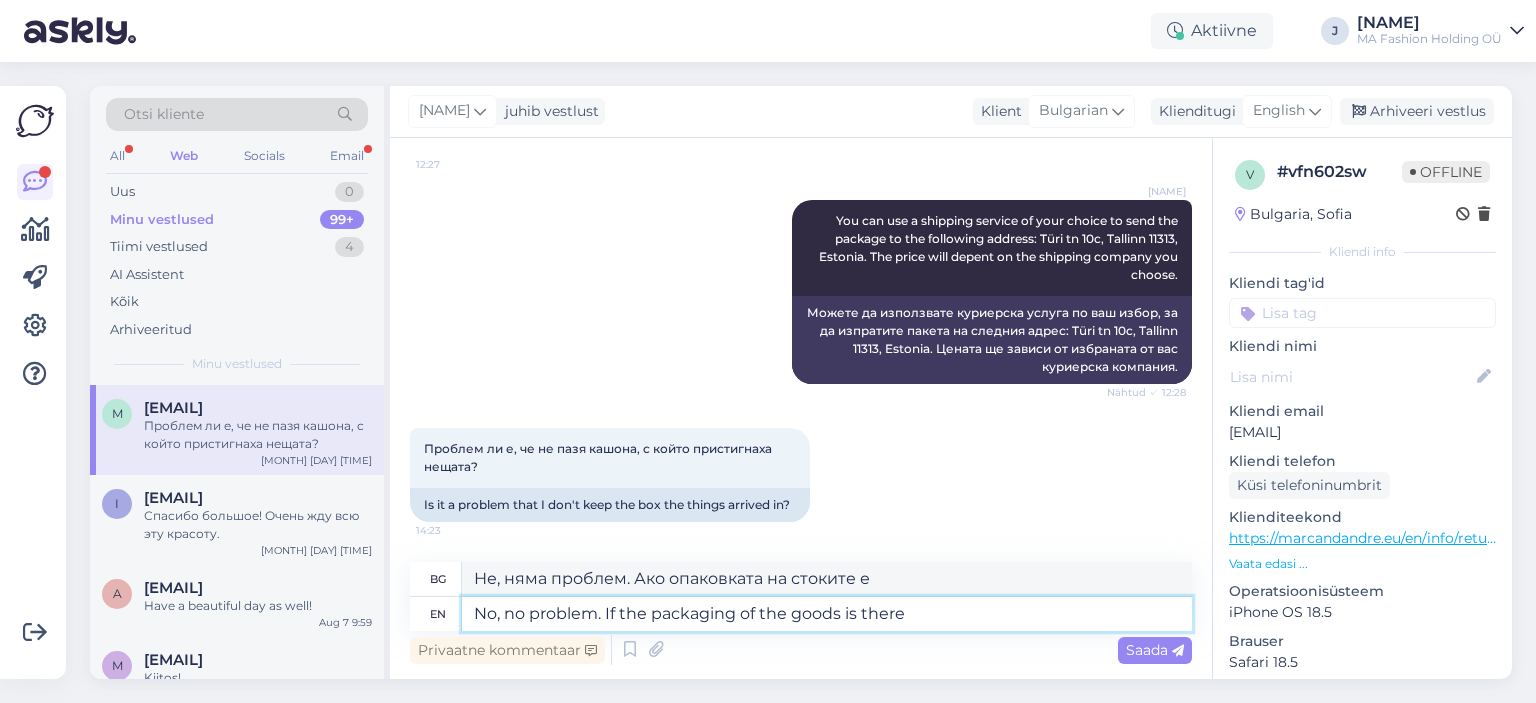 type on "No, no problem. If the packaging of the goods is there" 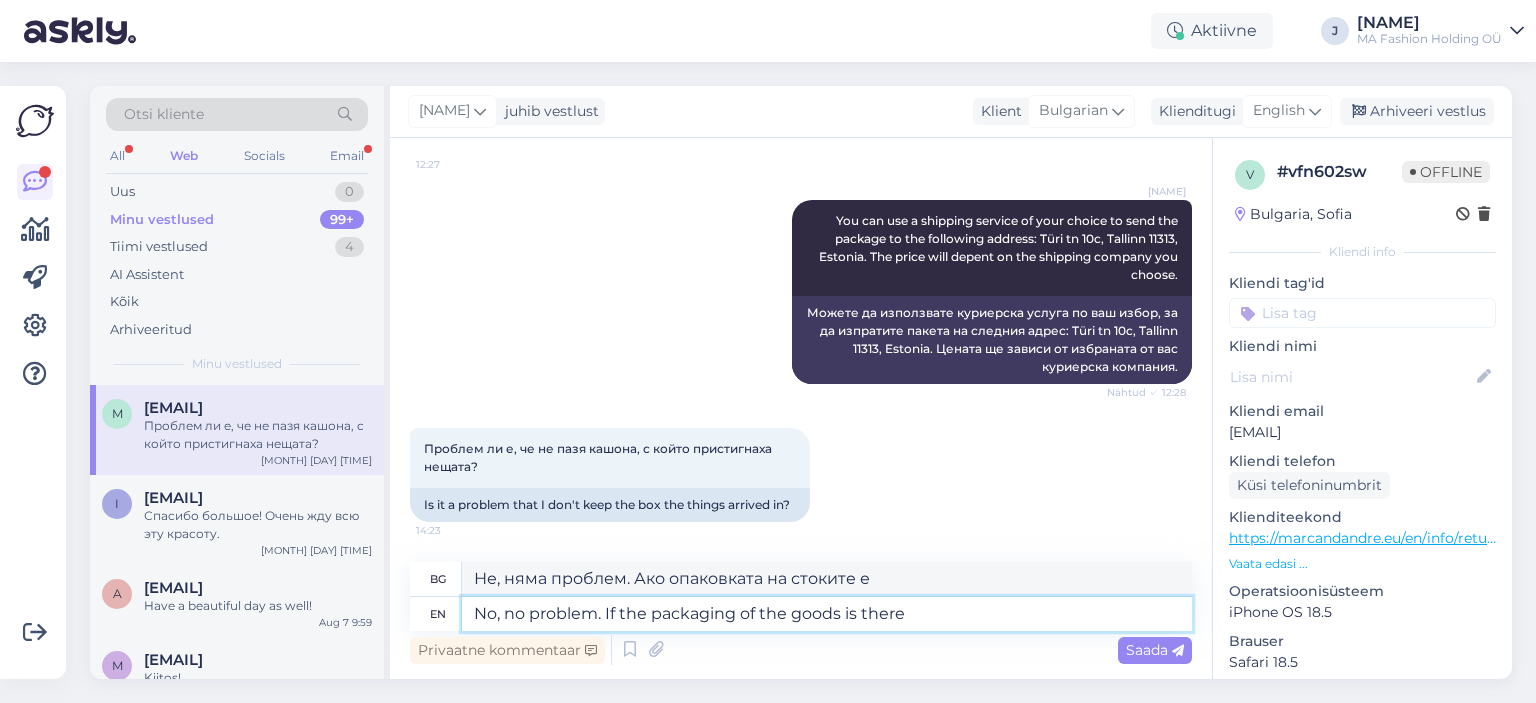 type on "Не, няма проблем. Ако опаковката на стоките е там" 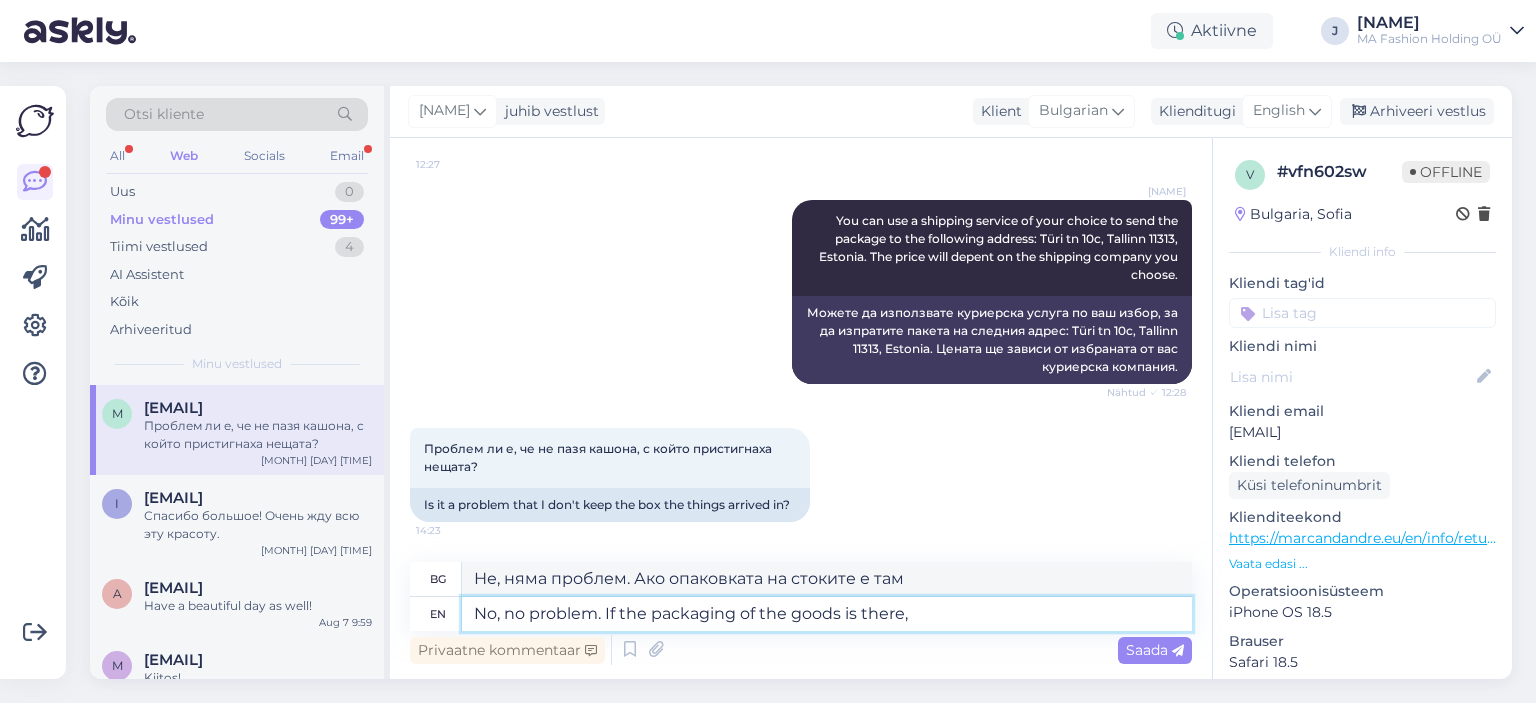 type on "No, no problem. If the packaging of the goods is there," 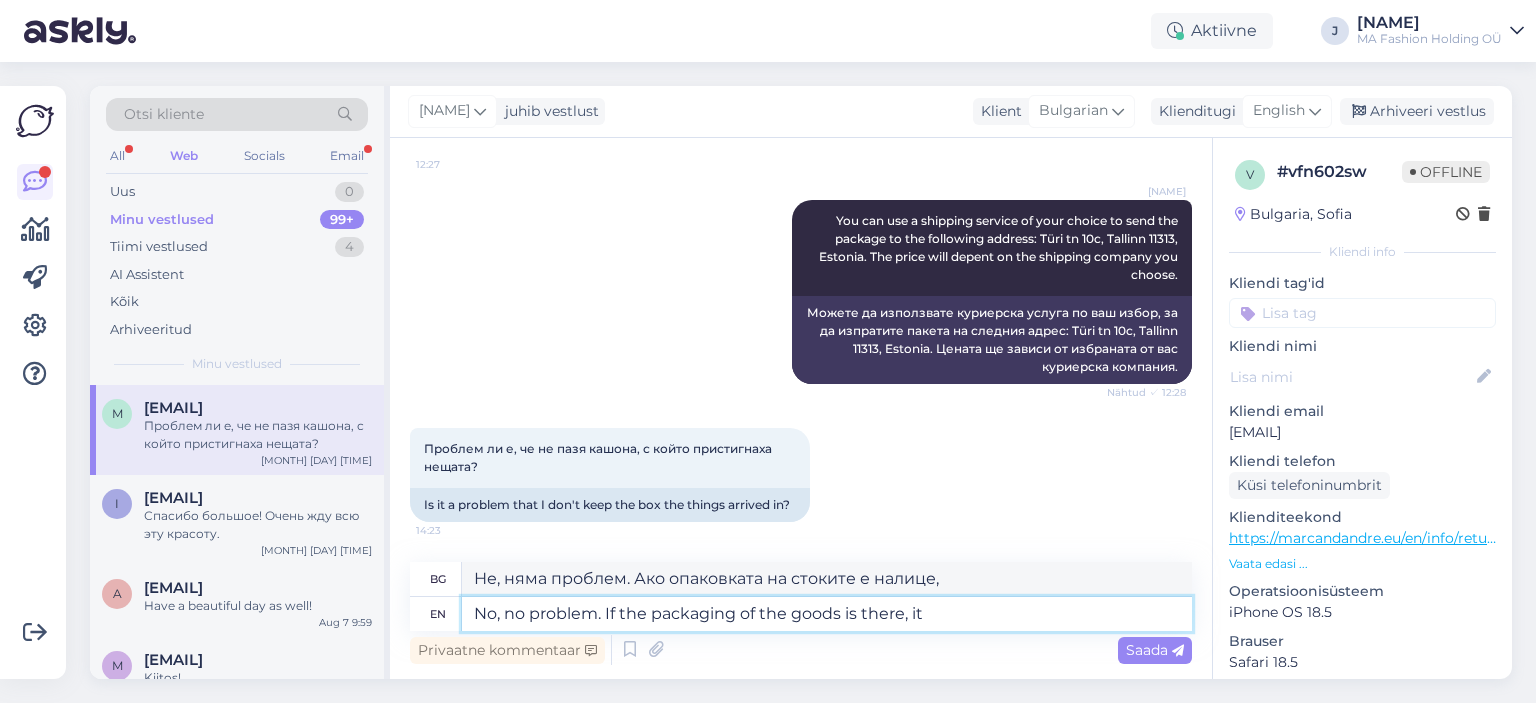 type on "No, no problem. If the packaging of the goods is there, it i" 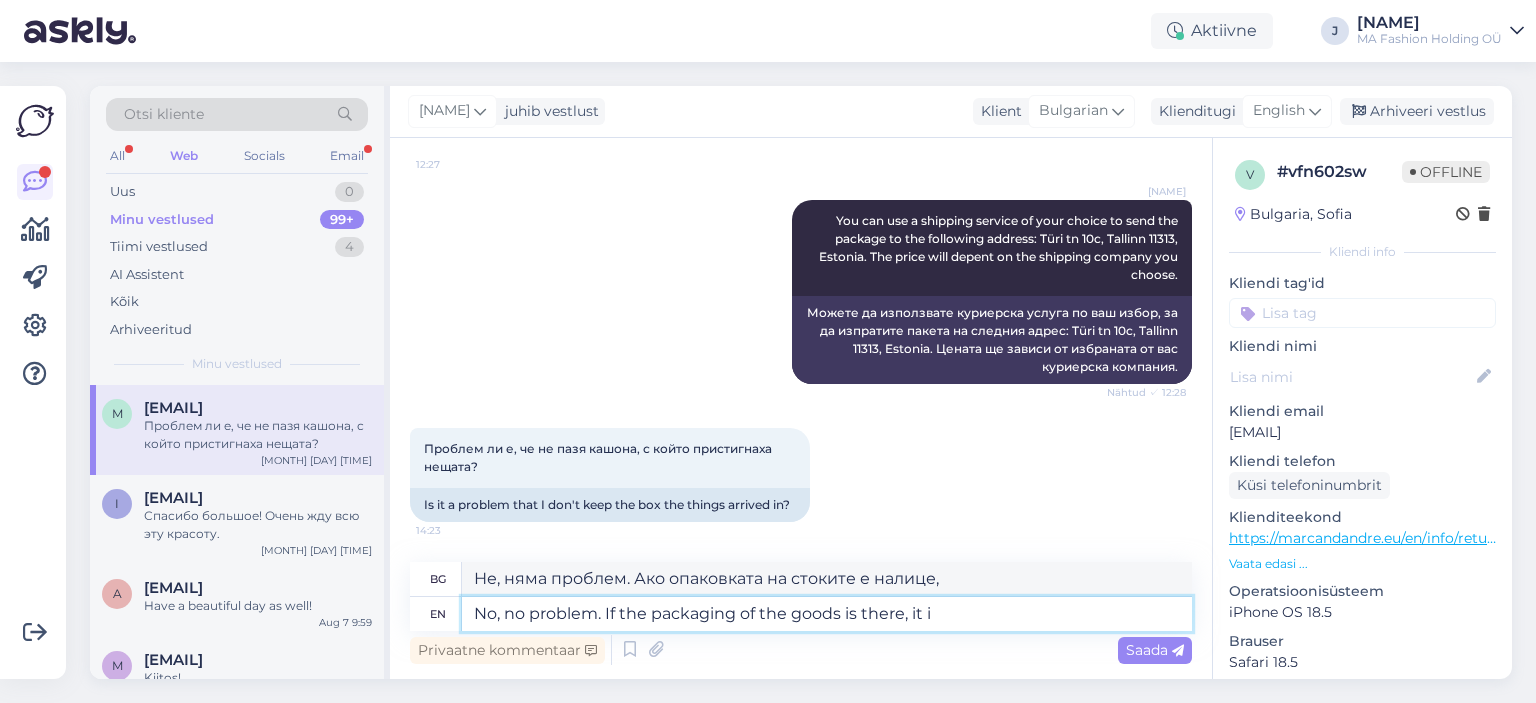 type on "Не, няма проблем. Ако опаковката на стоките е там, тя" 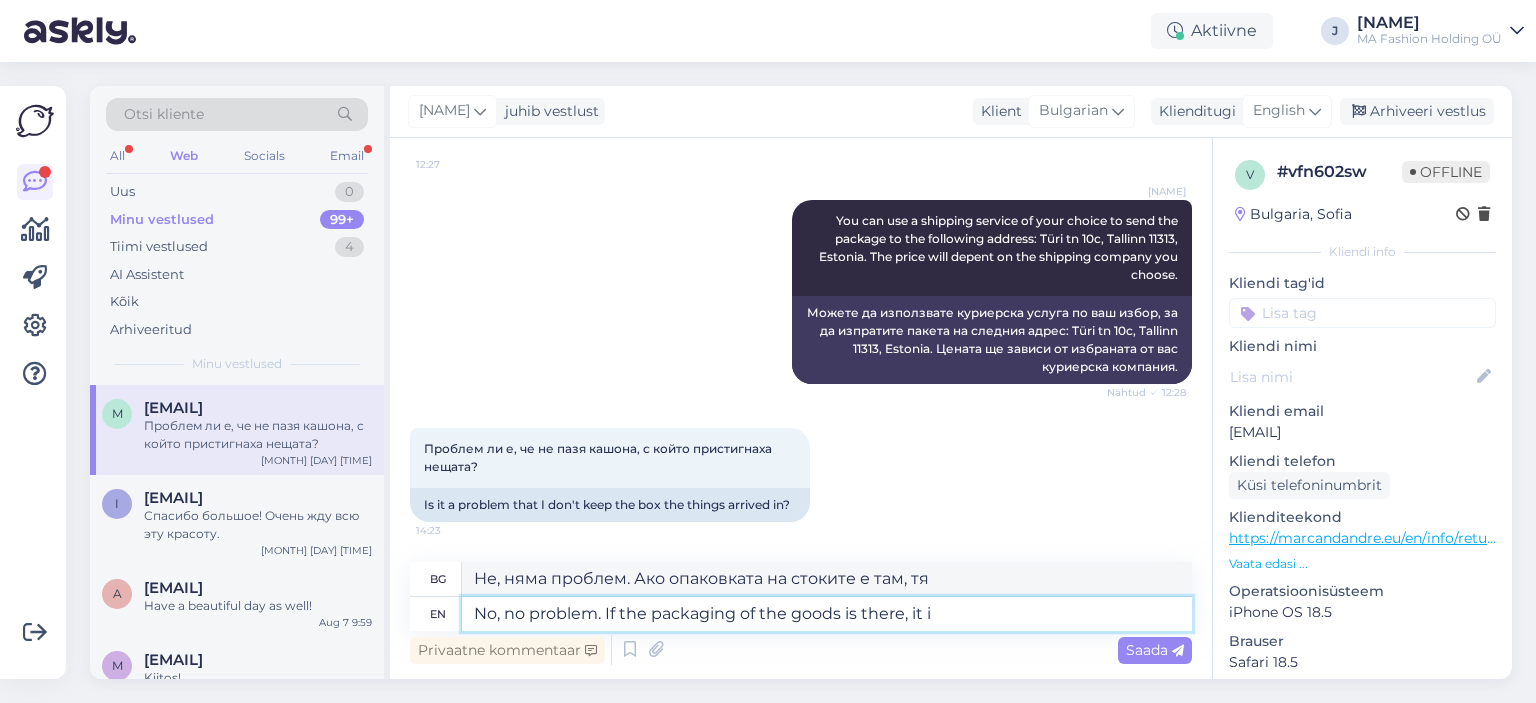 type on "No, no problem. If the packaging of the goods is there, it i s" 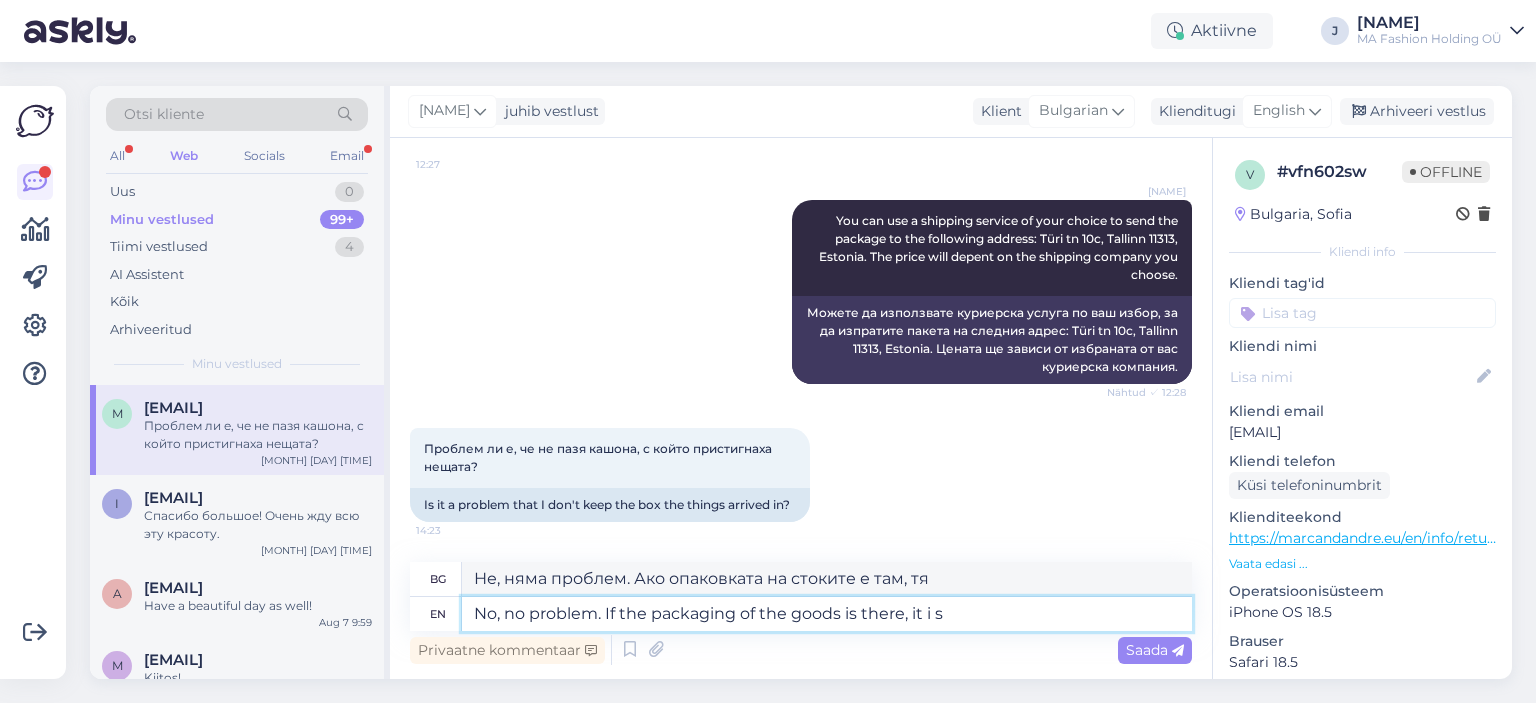 type on "Не, няма проблем. Ако опаковката на стоките е там, тя е..." 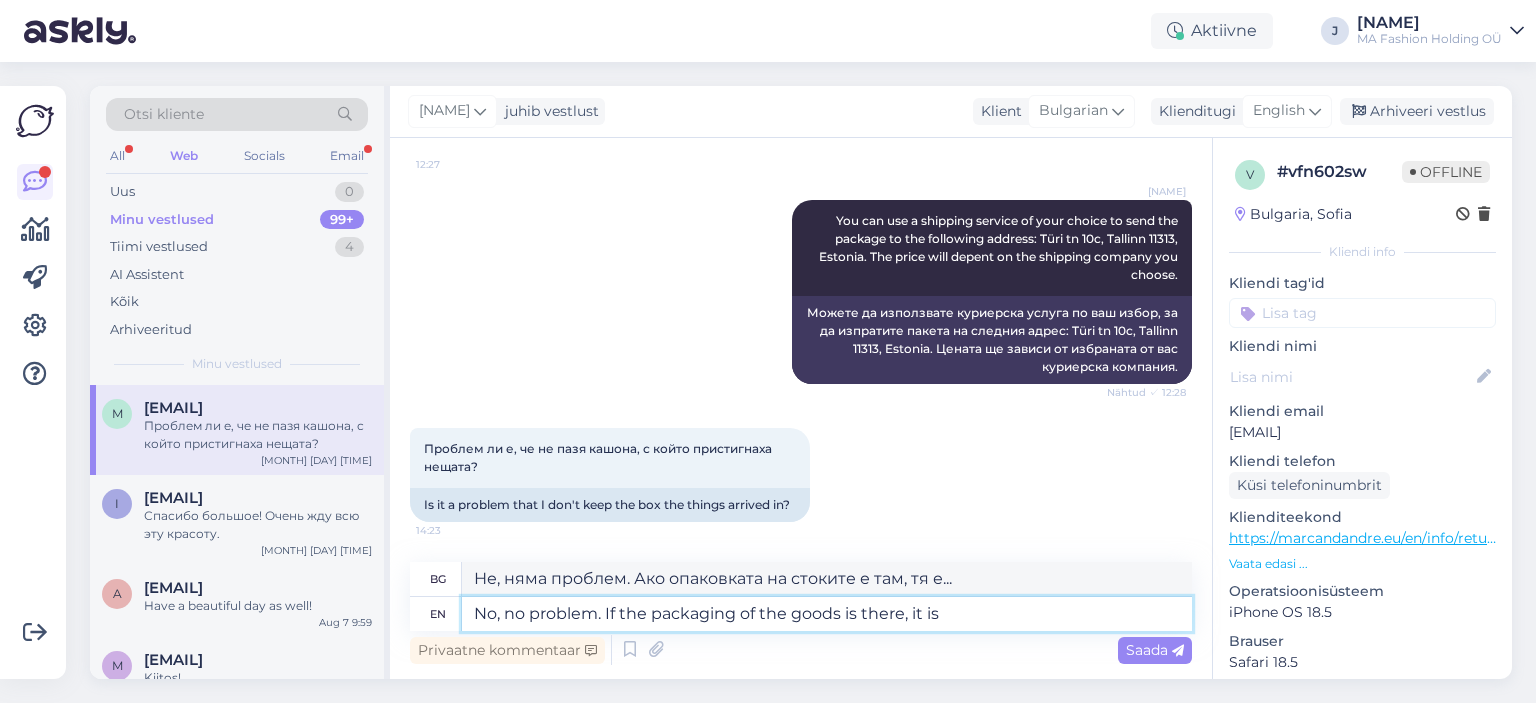type on "No, no problem. If the packaging of the goods is there, it is e" 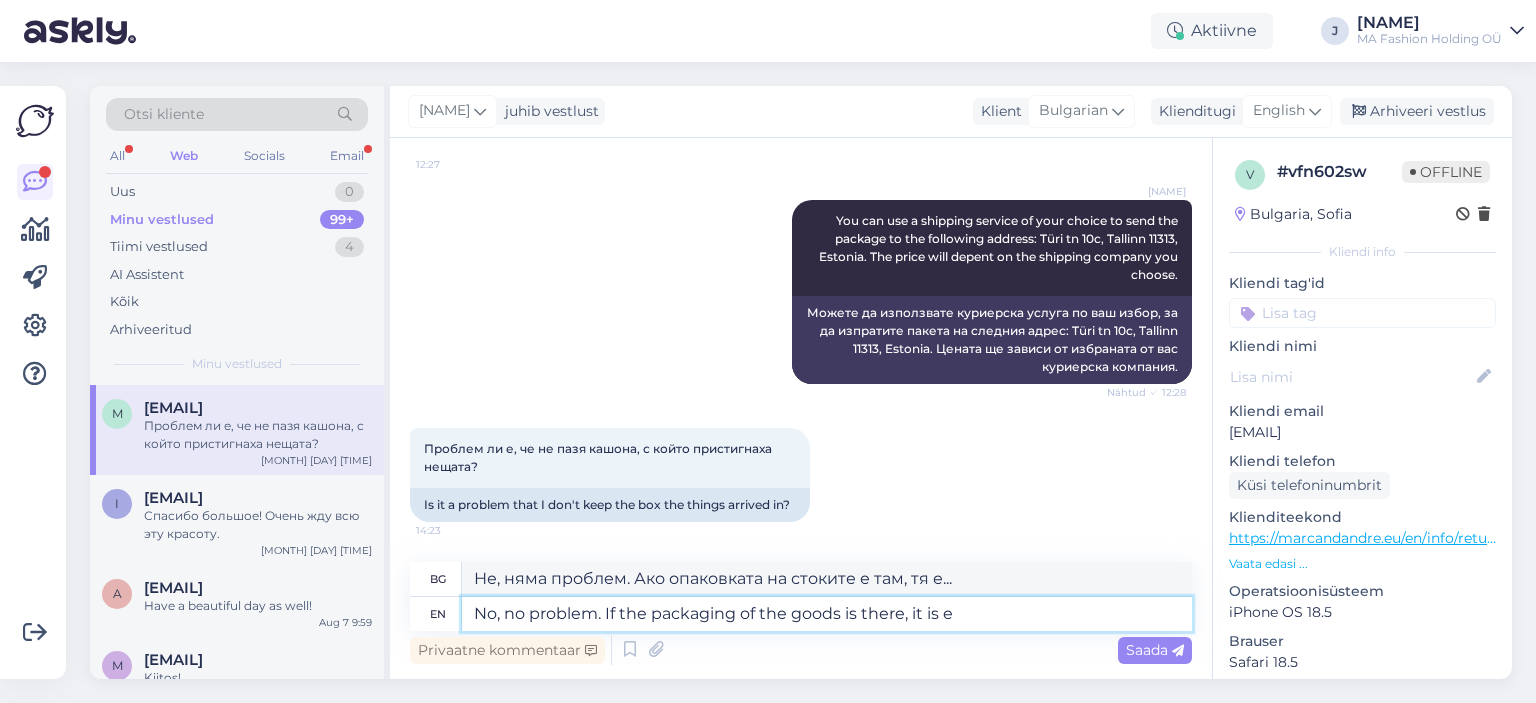 type on "Не, няма проблем. Ако опаковката на стоките е там, тя е" 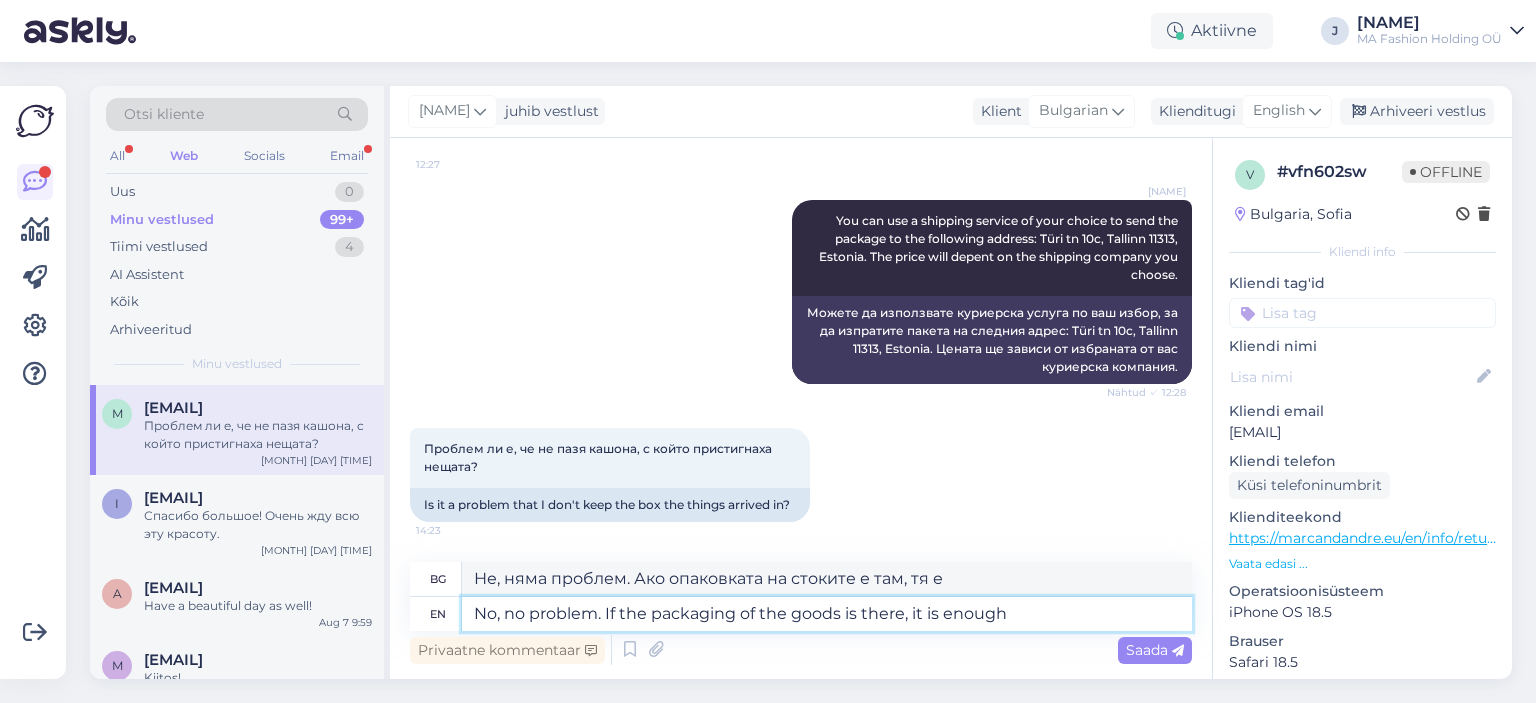 type on "No, no problem. If the packaging of the goods is there, it is enough" 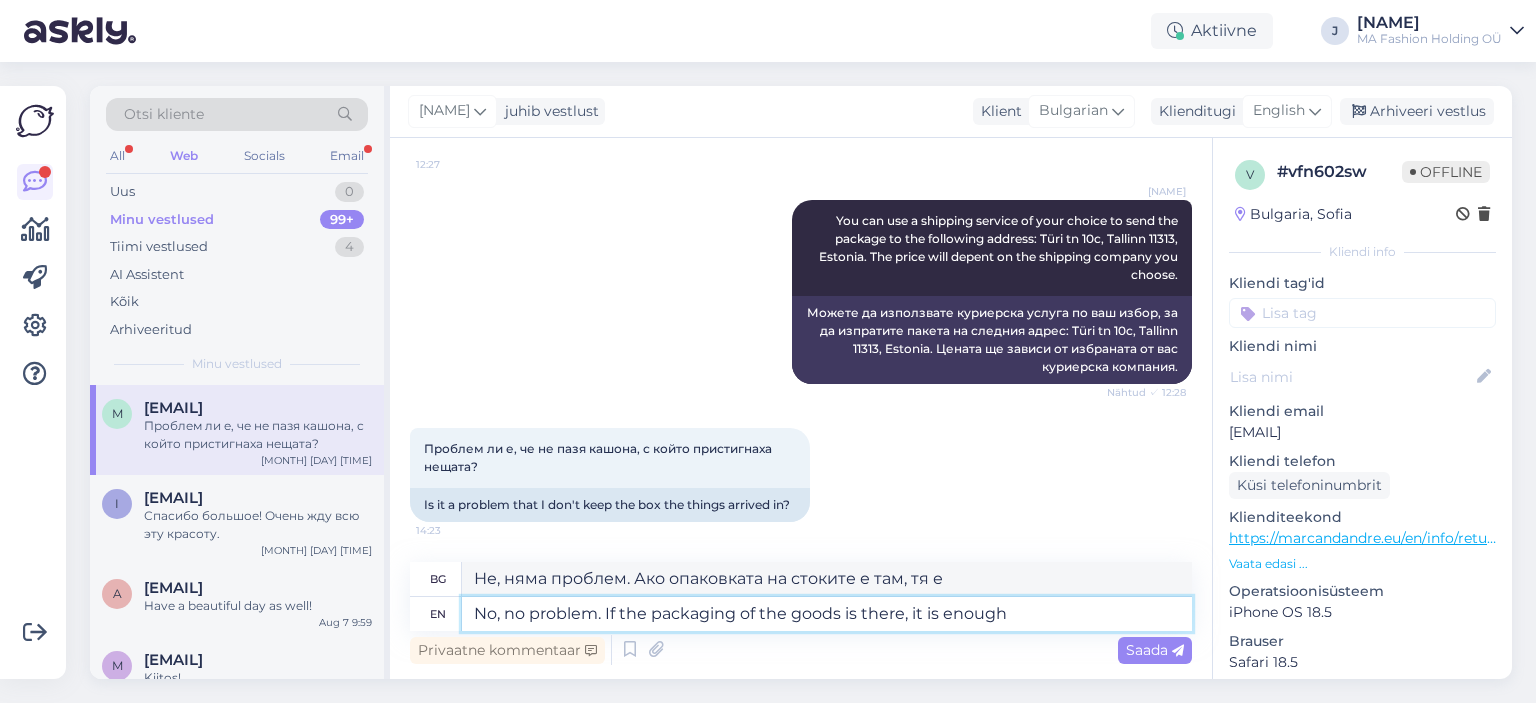 type on "Не, няма проблем. Ако опаковката на стоките е налице, това е достатъчно." 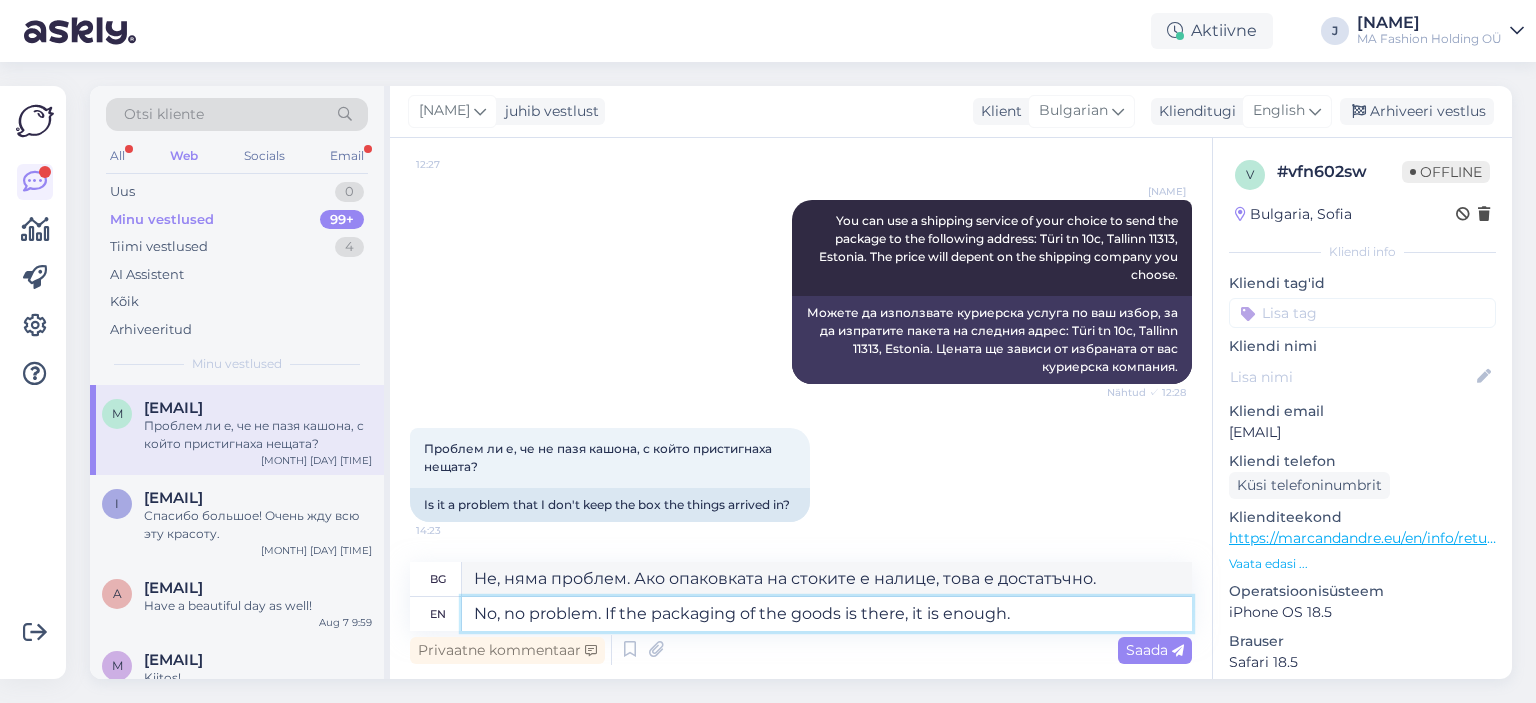 type on "No, no problem. If the packaging of the goods is there, it is enough." 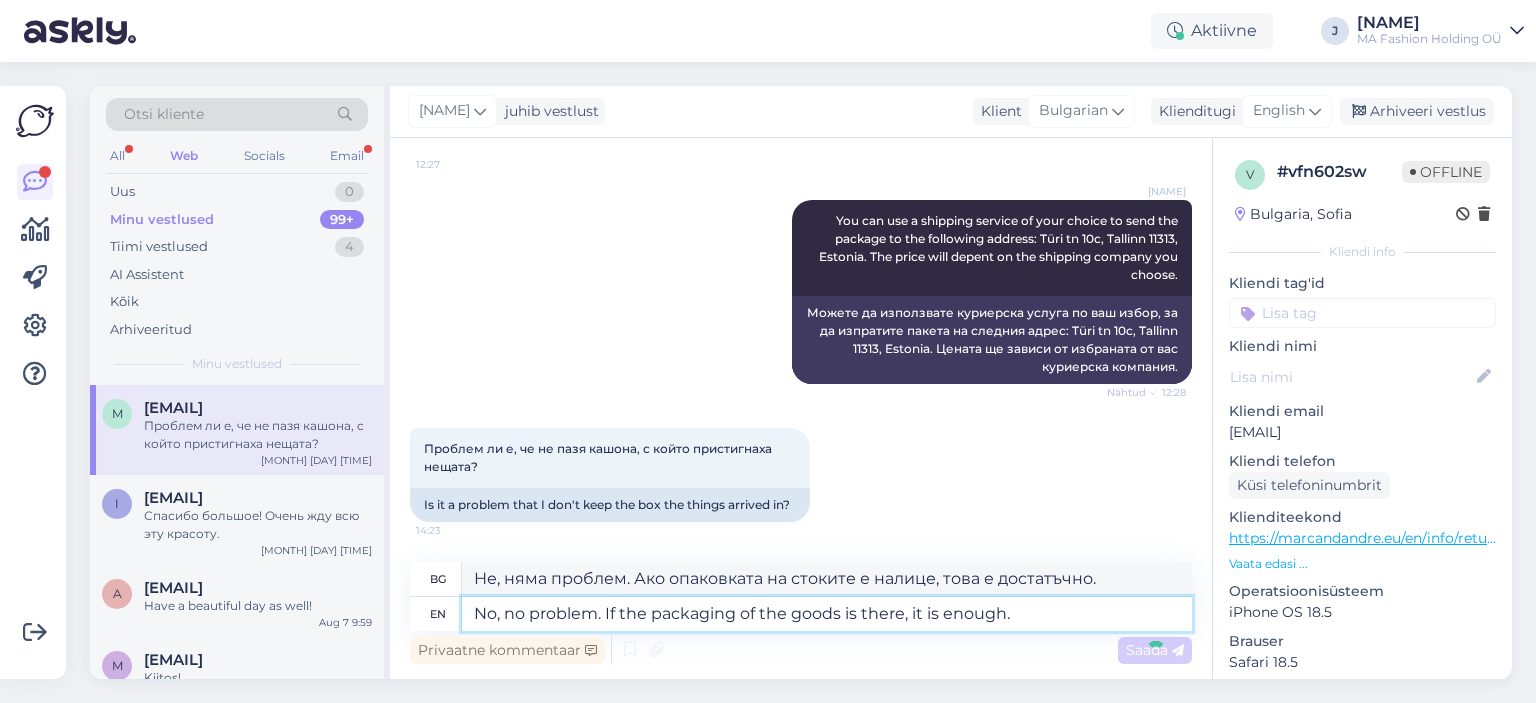 type 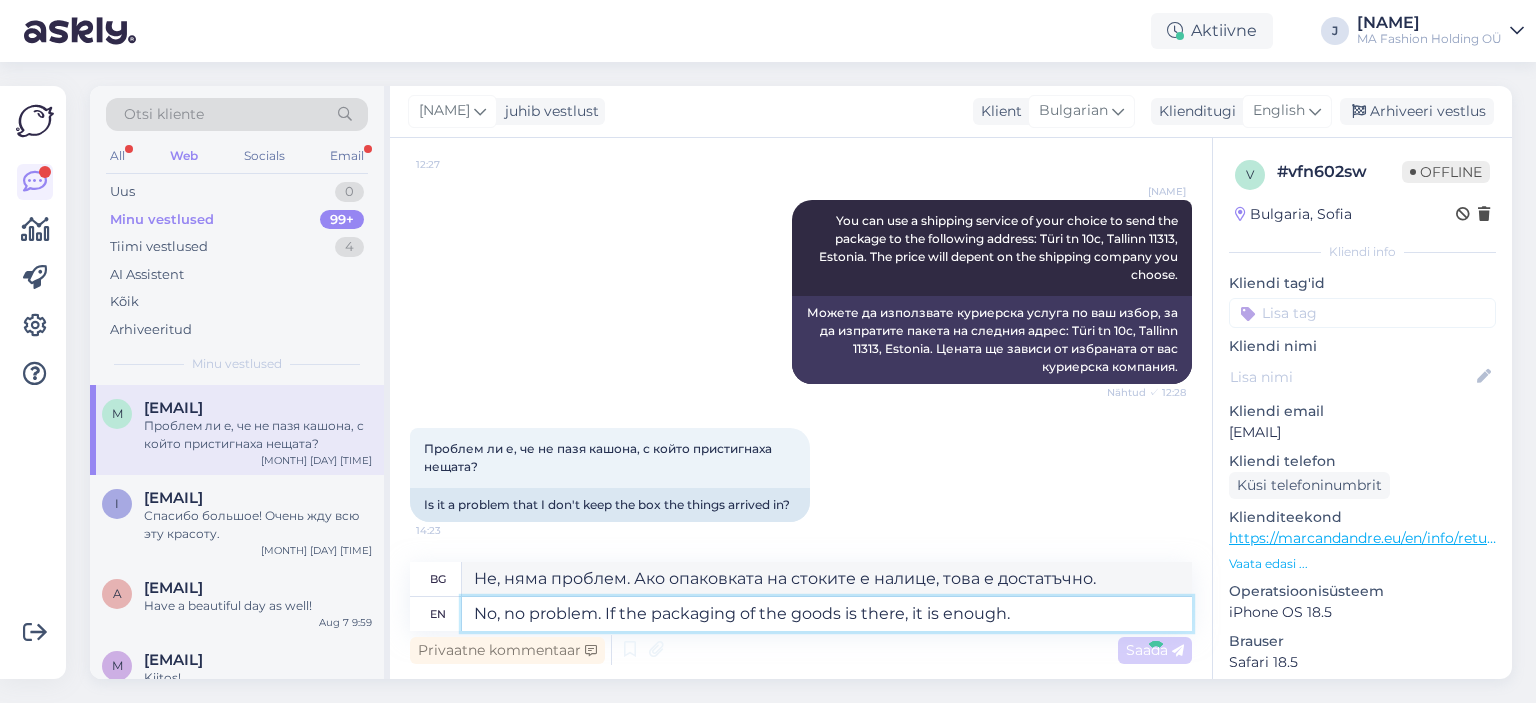 type 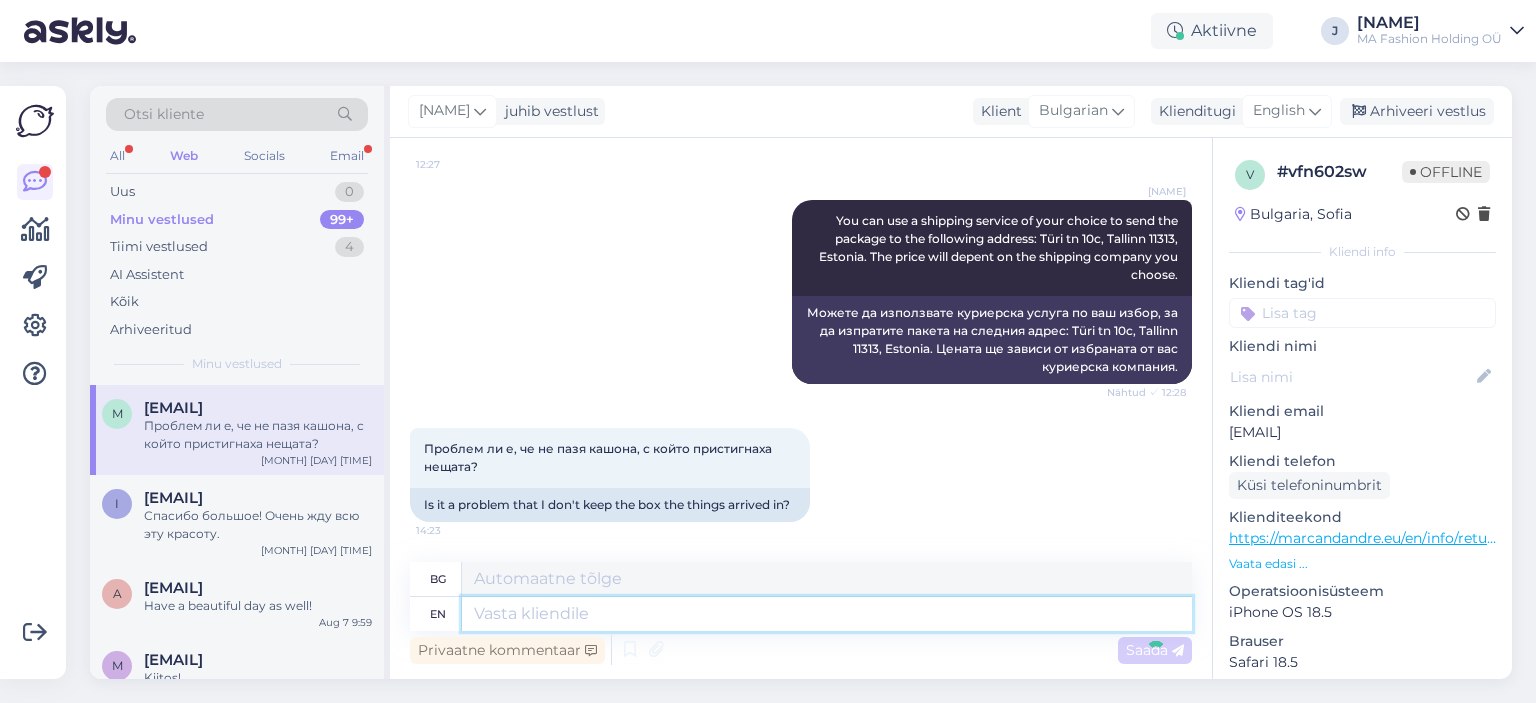 scroll, scrollTop: 2248, scrollLeft: 0, axis: vertical 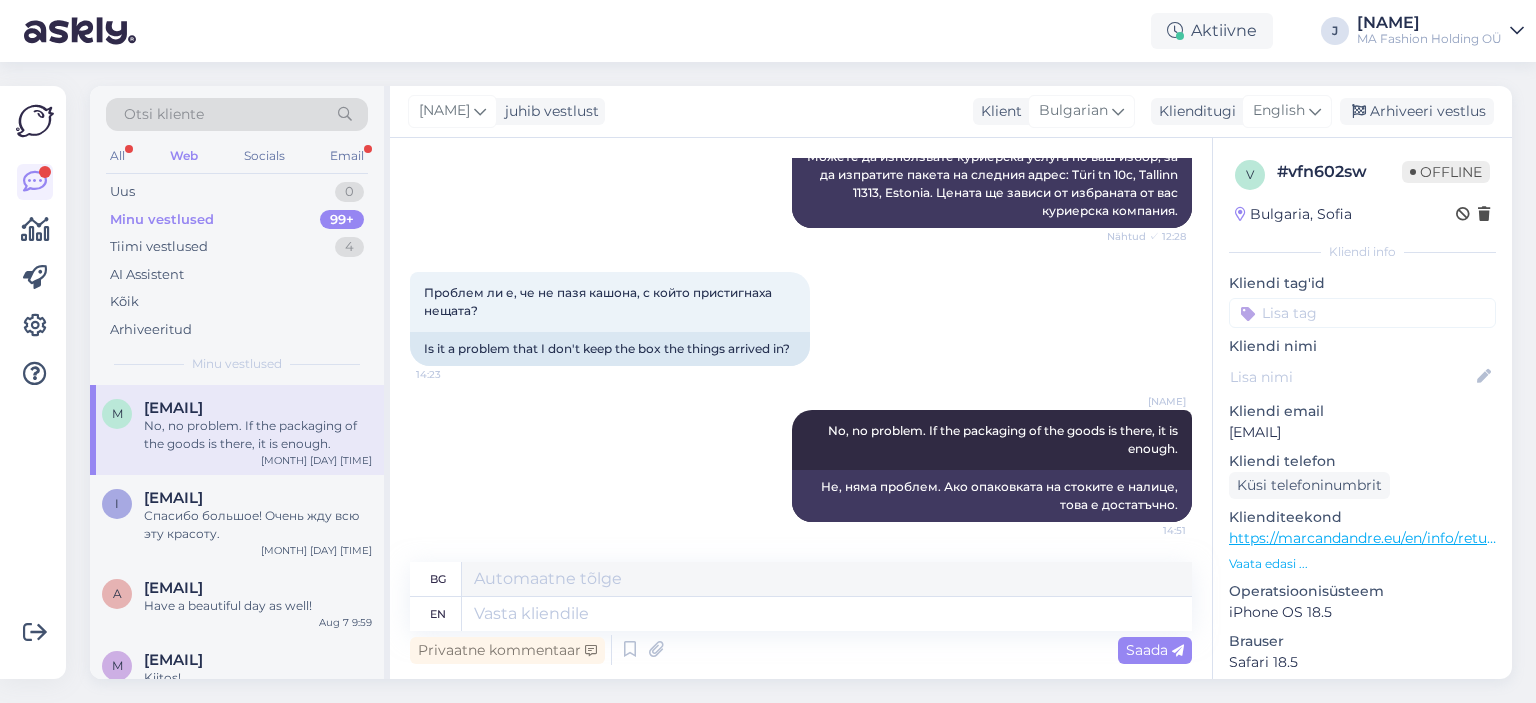 click on "Otsi kliente" at bounding box center (237, 120) 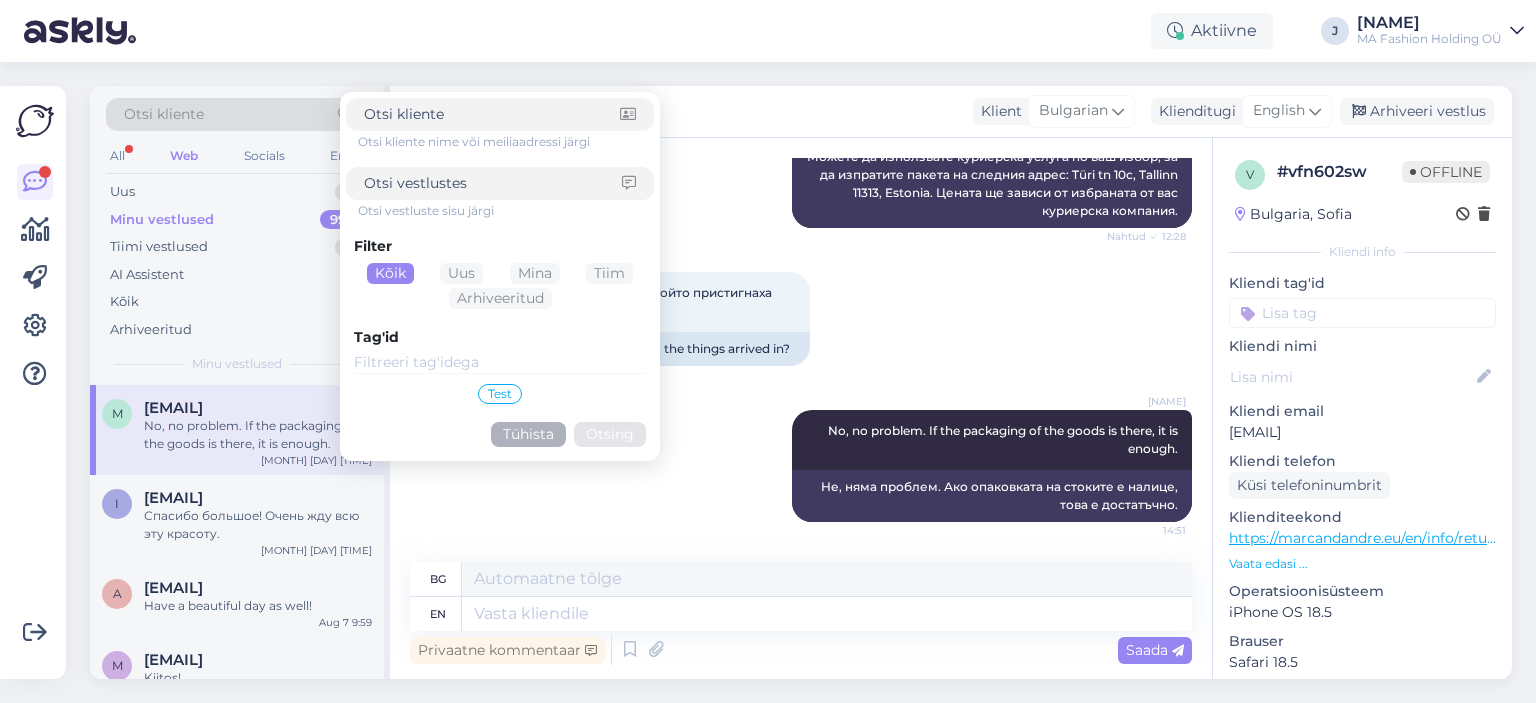 click on "Otsi kliente nime või meiliaadressi järgi   Otsi vestluste sisu järgi Filter  Kõik Uus Mina Tiim Arhiveeritud Tag'id Test Tühista Otsing" at bounding box center [500, 276] 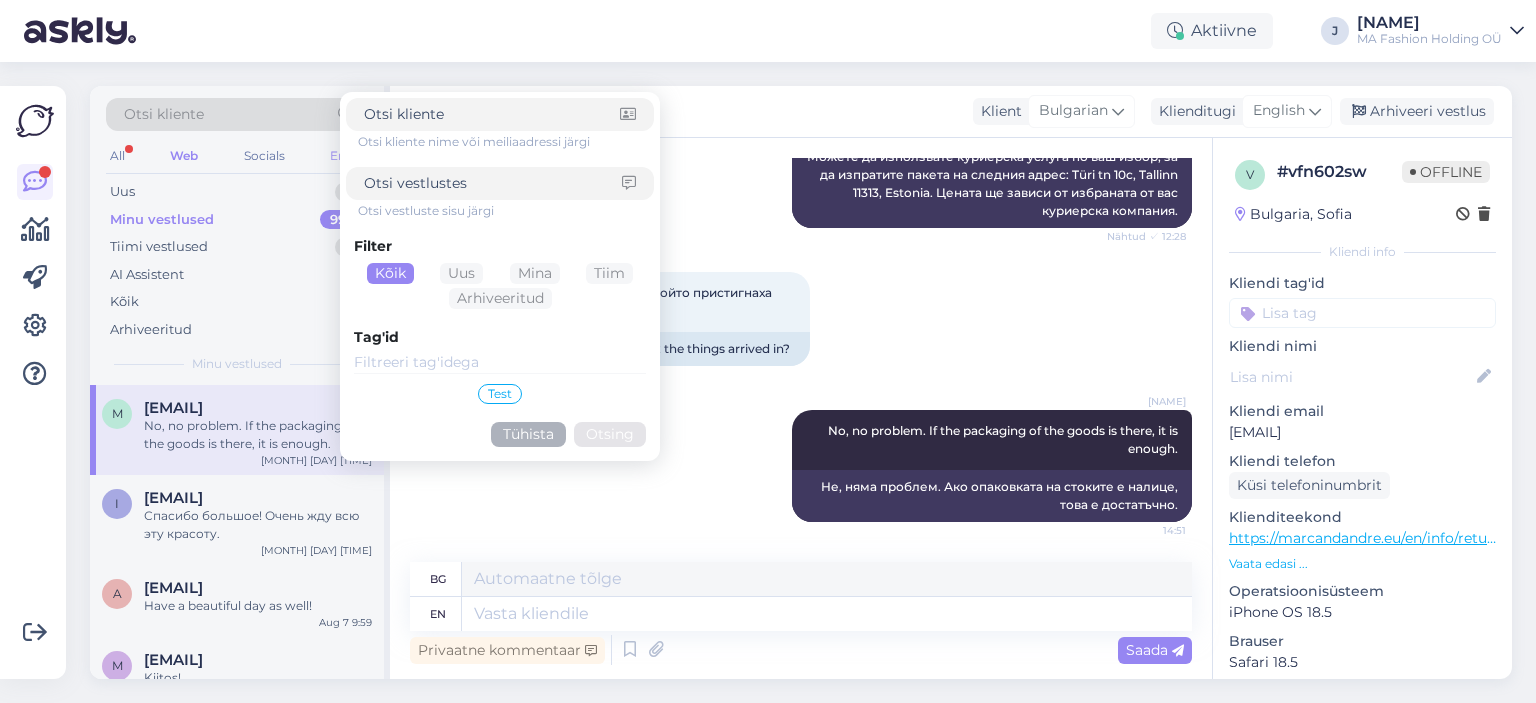 click on "Email" at bounding box center (347, 156) 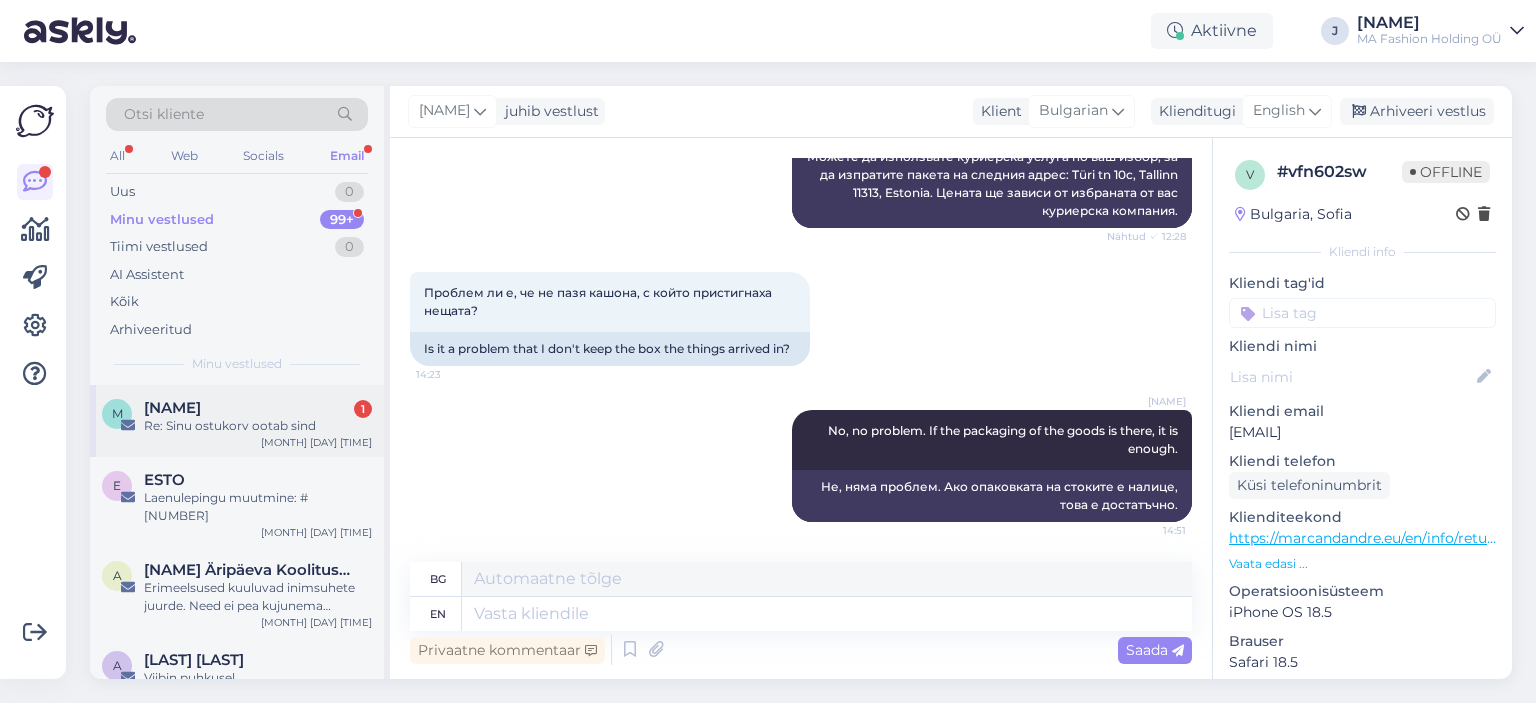 click on "m mihaela Zaprianova 1 Re: Sinu ostukorv ootab sind Aug 7 14:07" at bounding box center (237, 421) 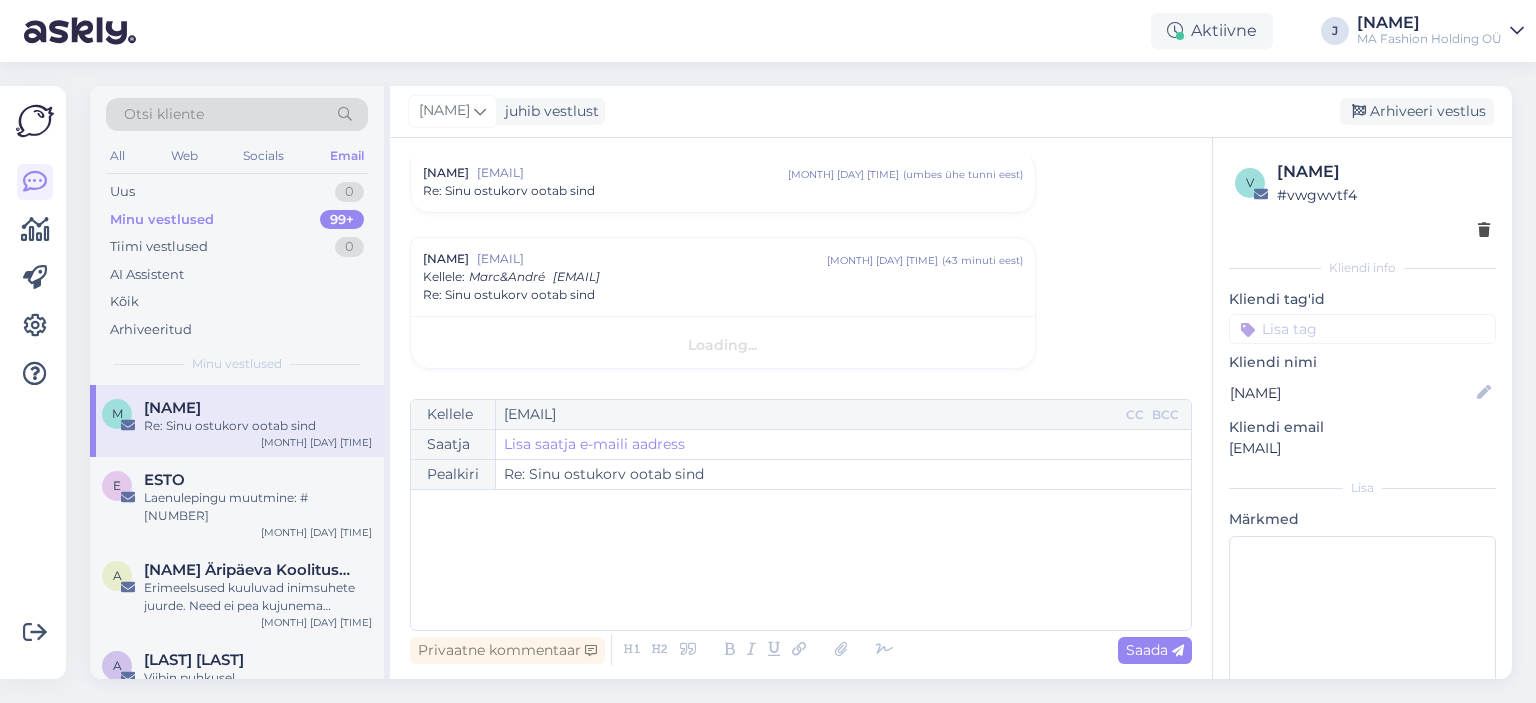 scroll, scrollTop: 59, scrollLeft: 0, axis: vertical 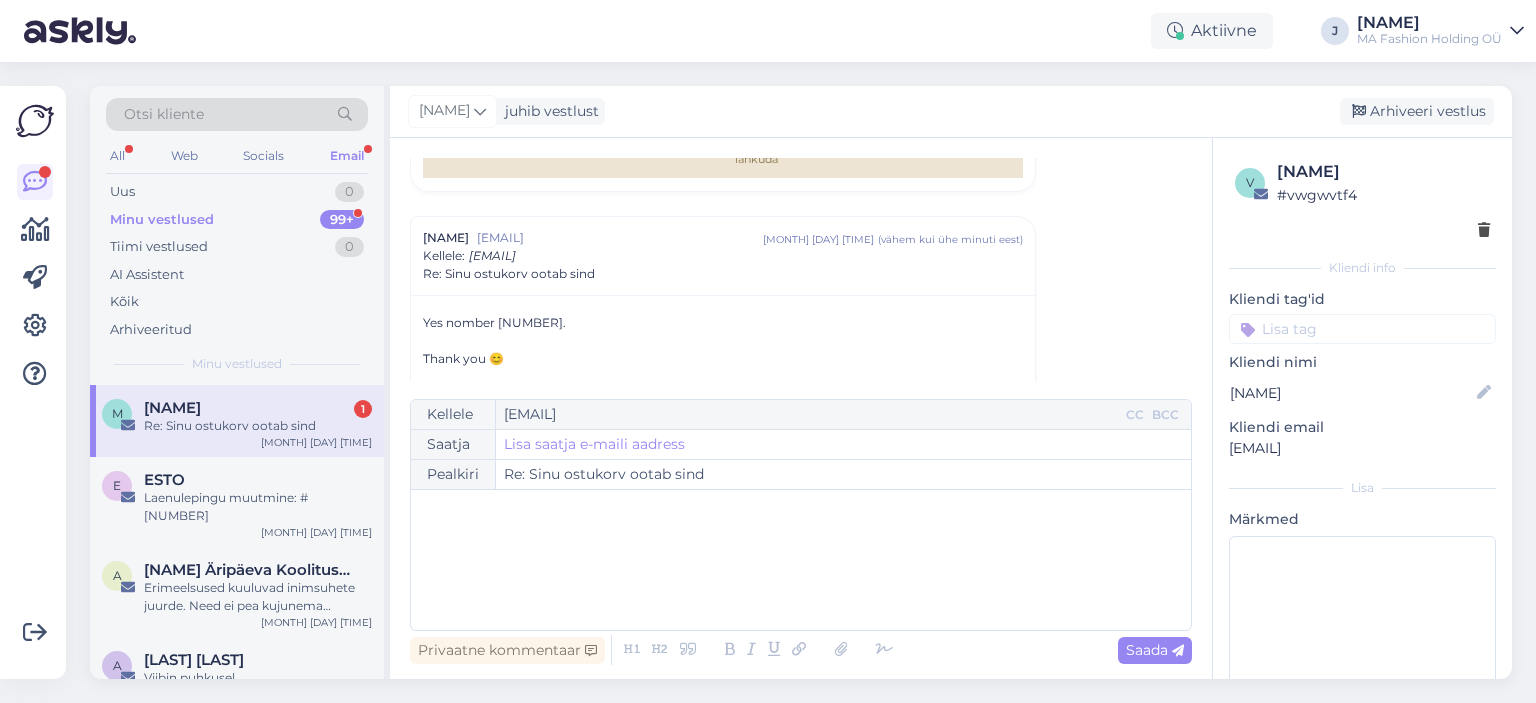 click on "m mihaela Zaprianova 1 Re: Sinu ostukorv ootab sind Aug 7 14:07" at bounding box center [237, 421] 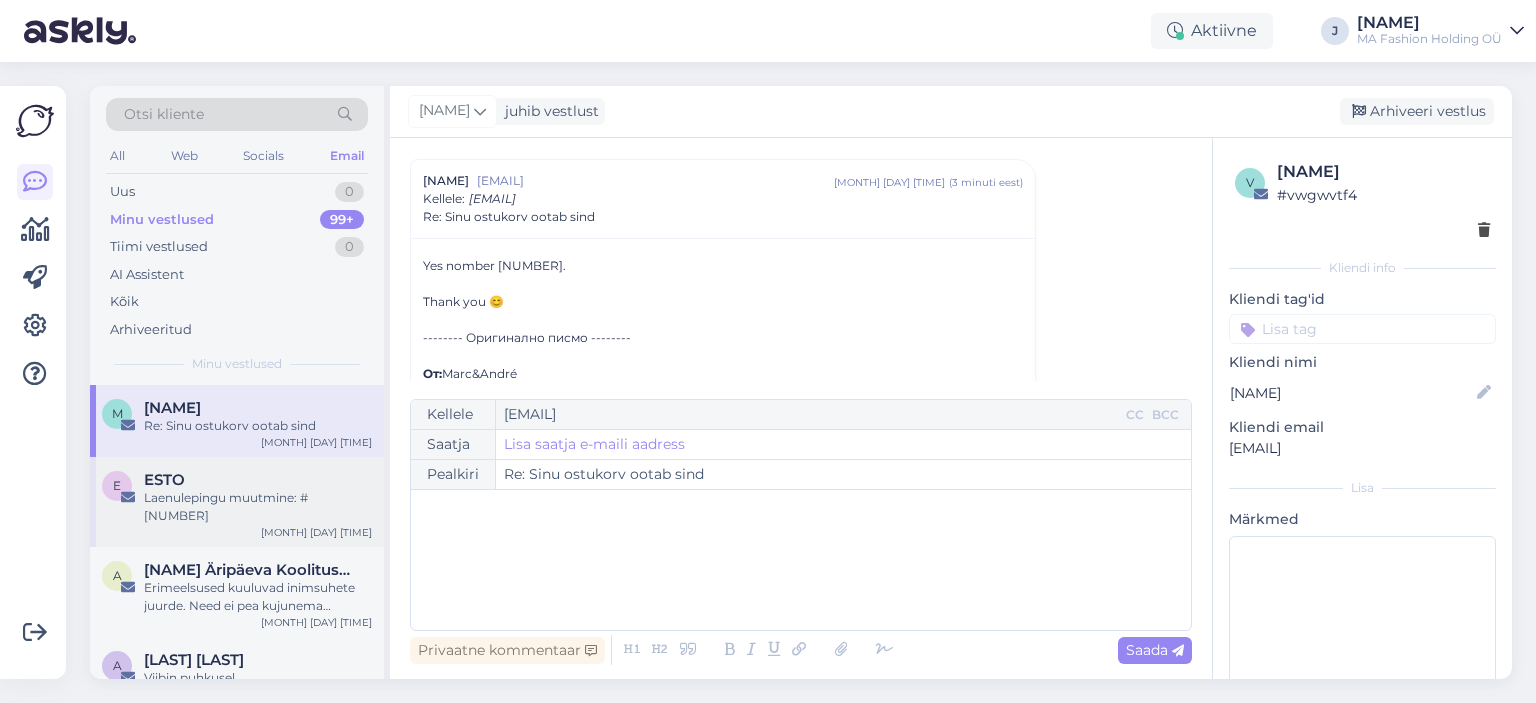click on "Laenulepingu muutmine: #482630293151" at bounding box center (258, 507) 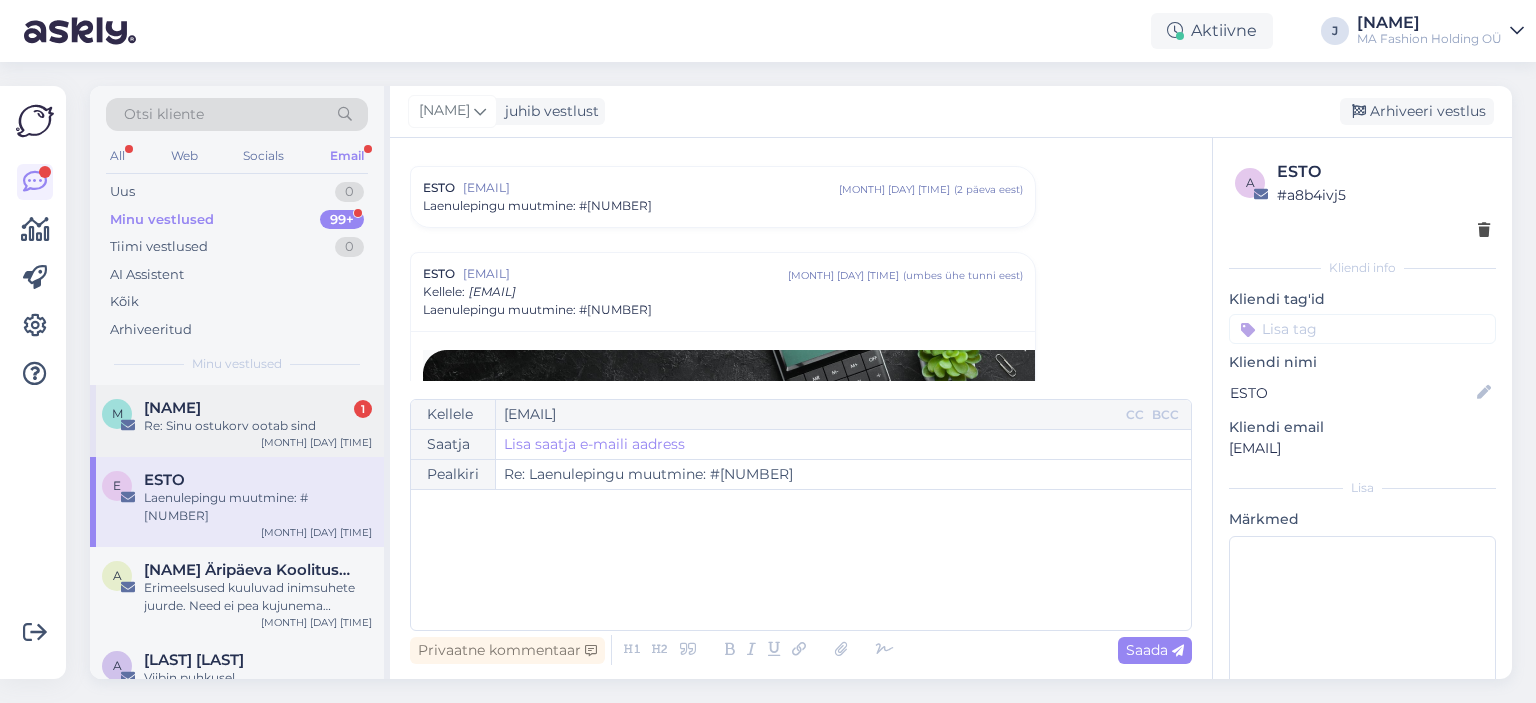 click on "[FIRST] [LAST]" at bounding box center [172, 408] 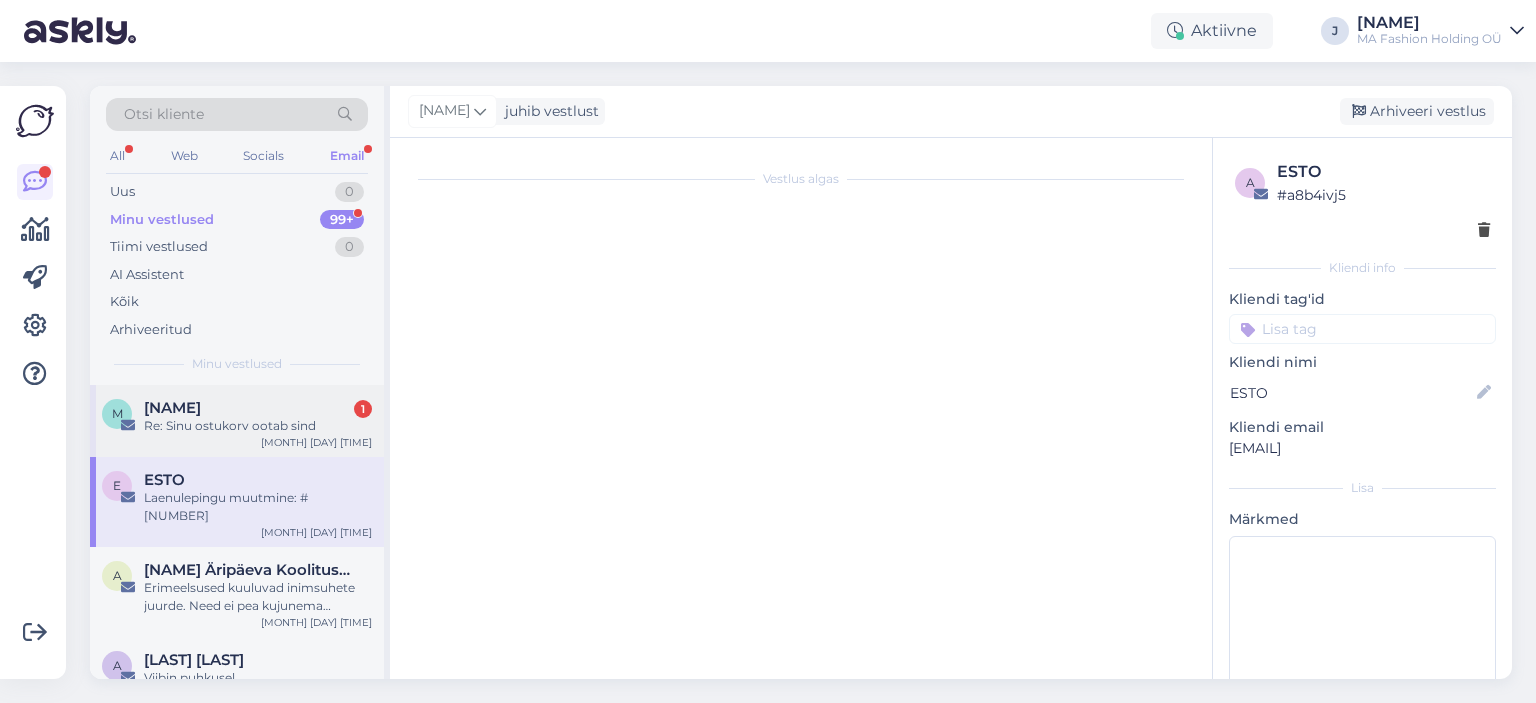scroll, scrollTop: 278, scrollLeft: 0, axis: vertical 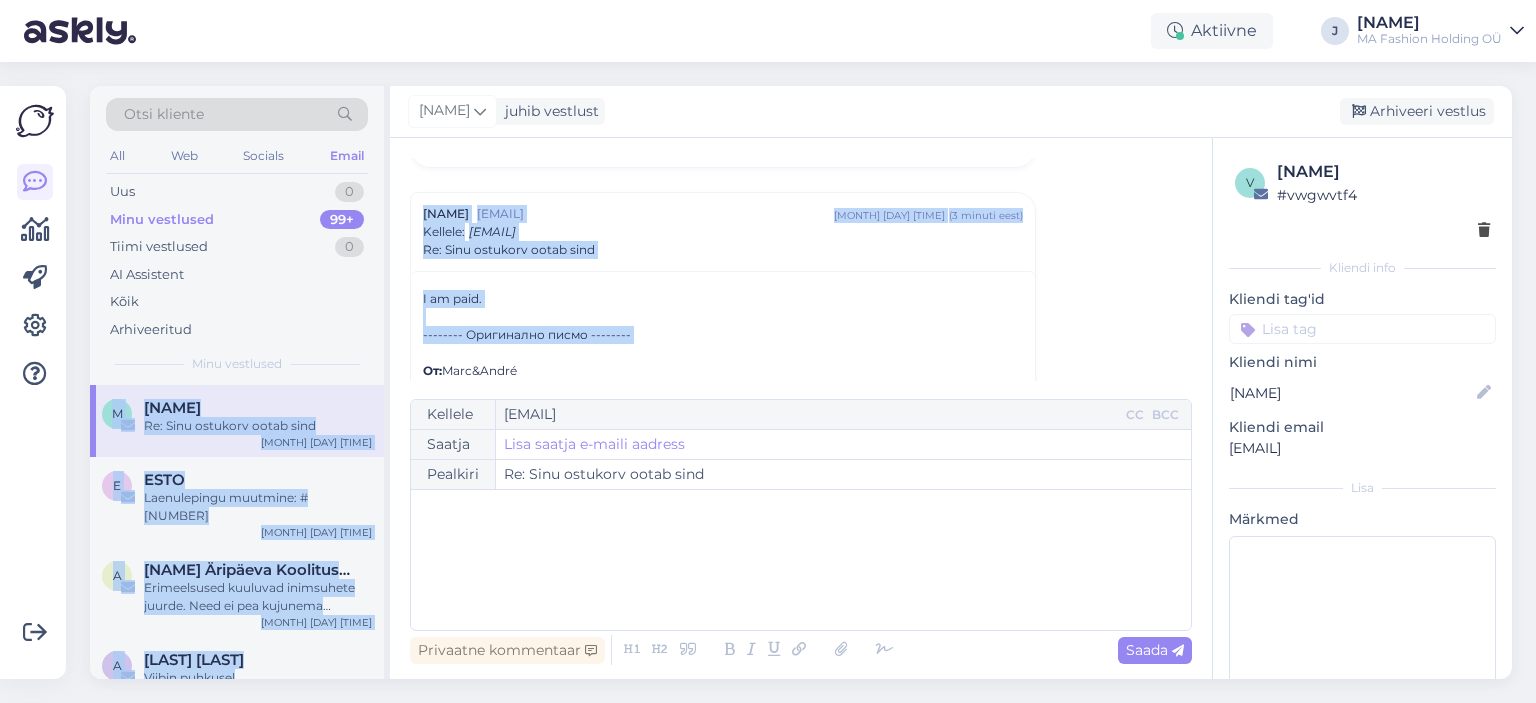 drag, startPoint x: 580, startPoint y: 343, endPoint x: 317, endPoint y: 220, distance: 290.3412 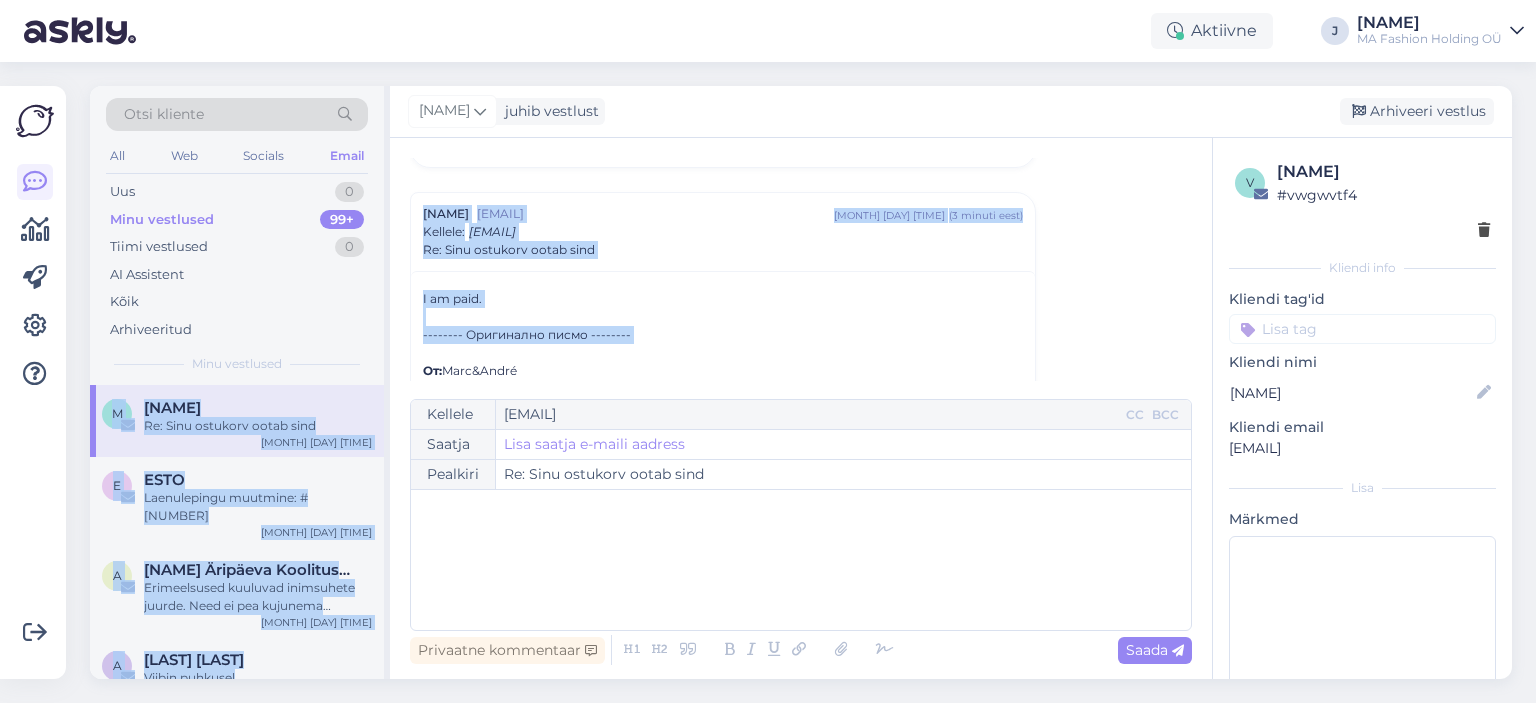 click on "Otsi kliente All Web Socials  Email Uus 0 Minu vestlused 99+ Tiimi vestlused 0 AI Assistent Kõik Arhiveeritud Minu vestlused m mihaela Zaprianova Re: Sinu ostukorv ootab sind Aug 7 14:07  E ESTO Laenulepingu muutmine: #482630293151 Aug 7 13:49  A Anette-Viktoria Äripäeva Koolitustest Erimeelsused kuuluvad inimsuhete juurde. Need ei pea kujunema konfliktiks Aug 7 11:35  A Anu-Hannele Puskar Viibin puhkusel Aug 7 9:32  O Omniva OMNIVA pakiteatis CE212509842EE Aug 6 22:01  L Liina Pääbo Re: Uus tellimus N202508/eu/59 05.08.2025 08:52:11 Aug 6 16:32  G Galina Shepeleva MARC & ANDRÉ RE: Re: Order 202507/eu/299 Tagastus Aug 6 14:12  a antonova1973@icloud.com Re: Order N202507/eu/279 paid Aug 6 11:33  S STYLE SIDE OÜ 🔴🟠🟡 Paku värvilist emotsiooni igas kotis 🟢🔵🟣 Aug 6 11:29  L Ljubov Petrova Re: Uus tellimus N202507/eu/328 25.07.2025 16:09:05 Aug 6 10:32  K Ka An tooted Aug 6 9:48  K Kersti Junalainen Tellimuse 202508/eu/42 tagastus Aug 6 9:04  S SmartPosti Aug 6 9:01  E Eveli Hunt S F P F F" at bounding box center [801, 382] 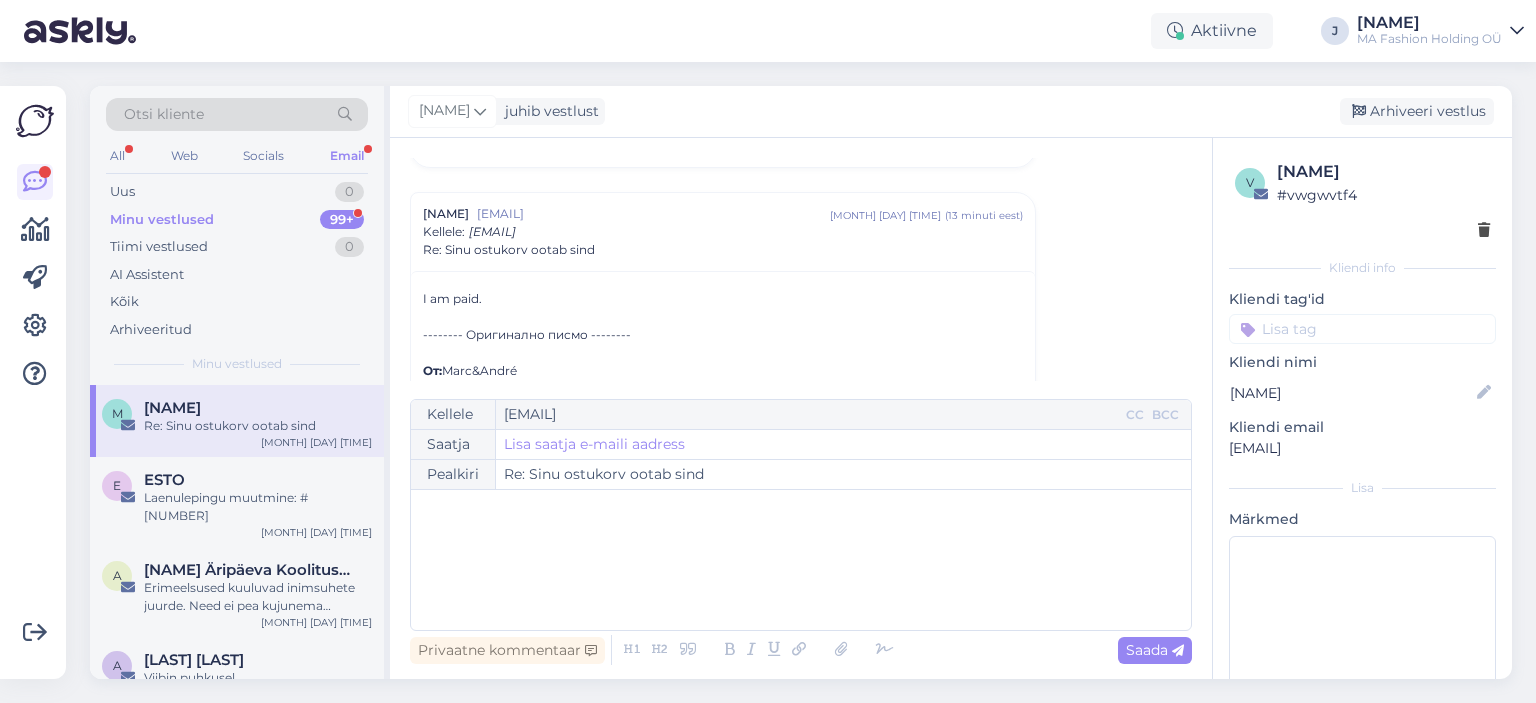 click on "99+" at bounding box center [342, 220] 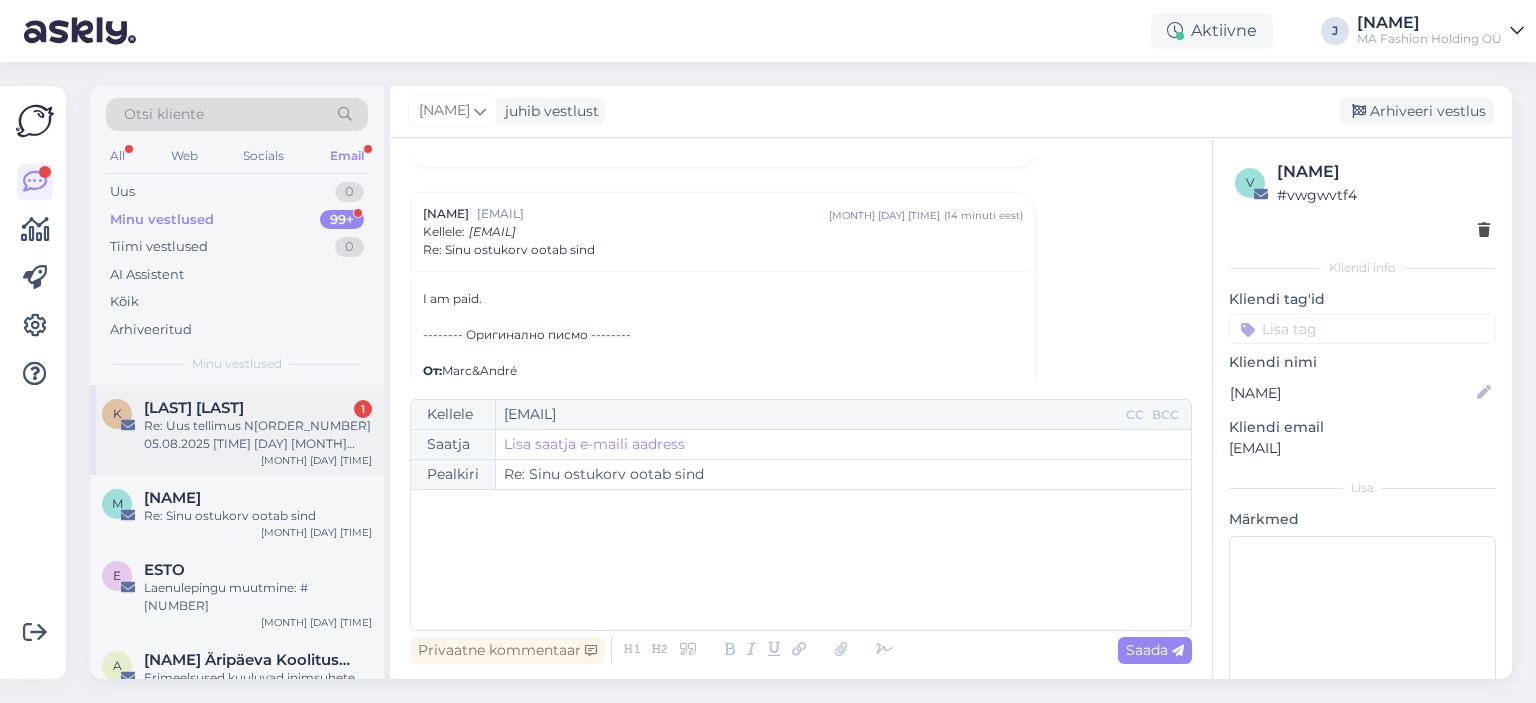 click on "Re: Uus tellimus N[YEAR]/eu/[NUMBER] [DAY].[MONTH].[YEAR] [TIME]" at bounding box center [258, 435] 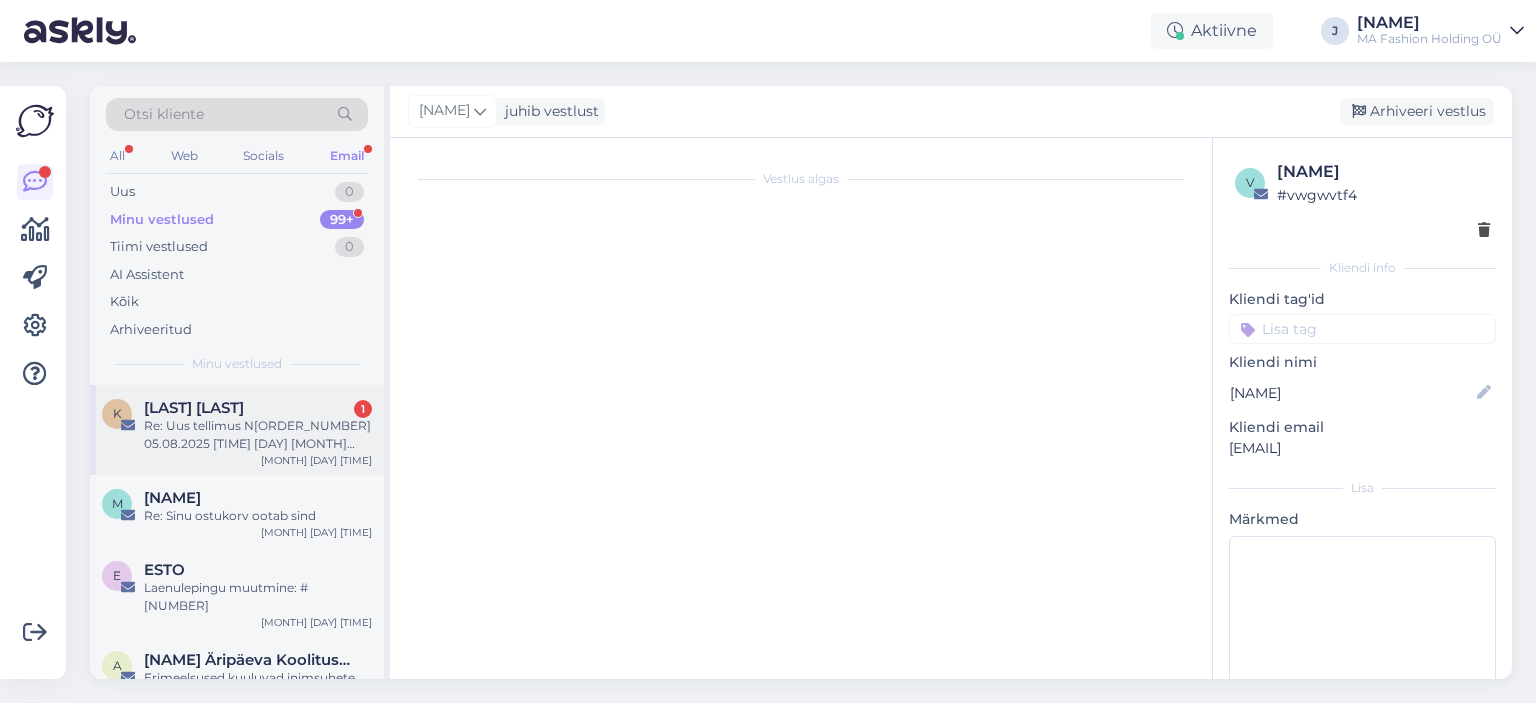 scroll, scrollTop: 149, scrollLeft: 0, axis: vertical 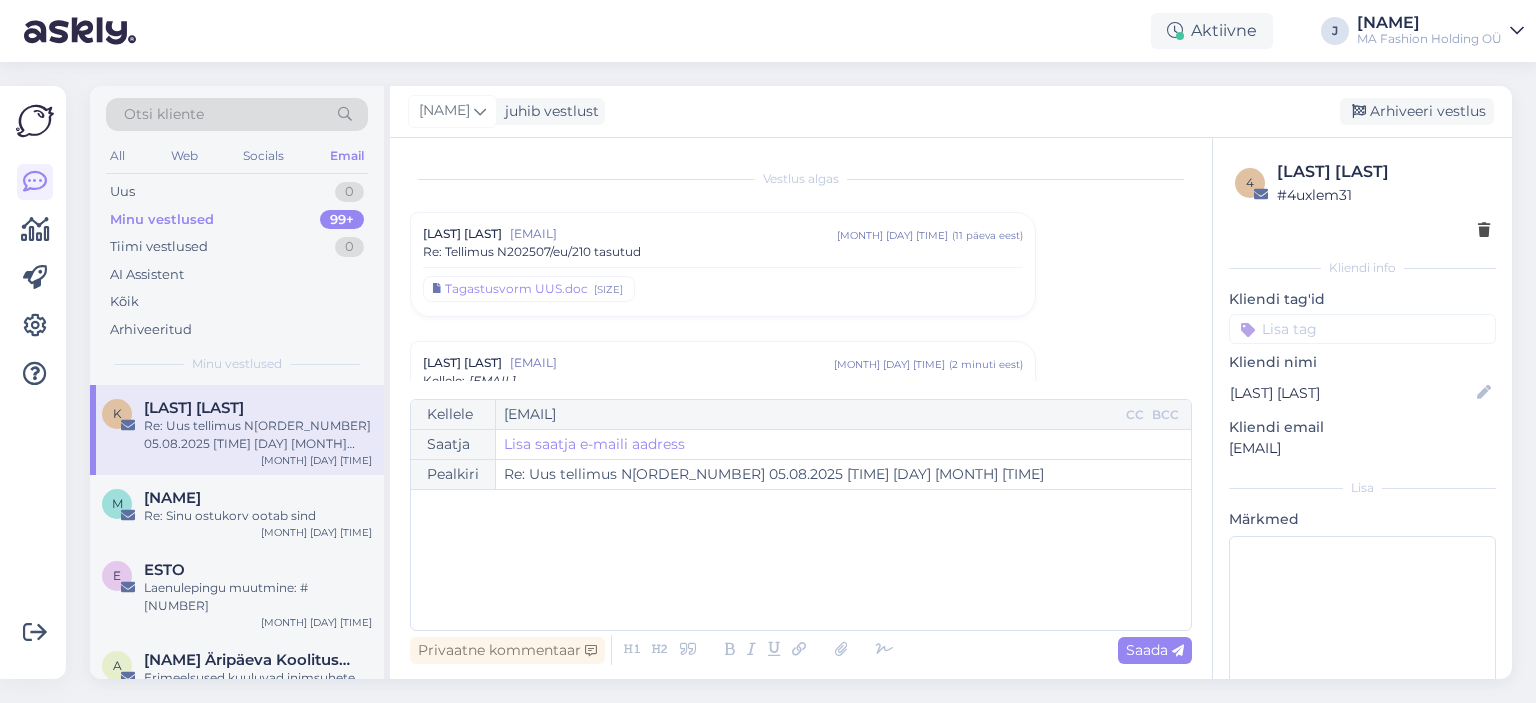 click on "[EMAIL]" at bounding box center (673, 234) 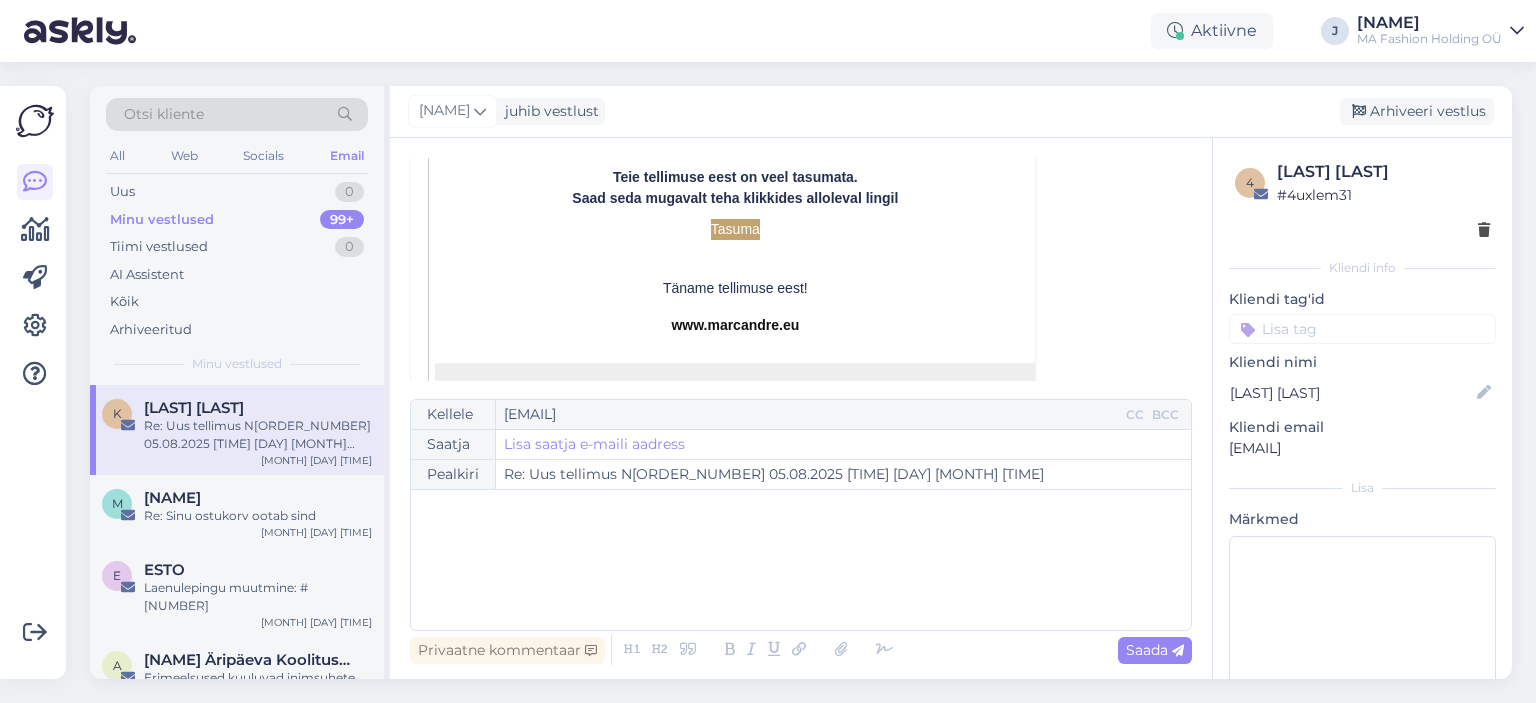 scroll, scrollTop: 2775, scrollLeft: 0, axis: vertical 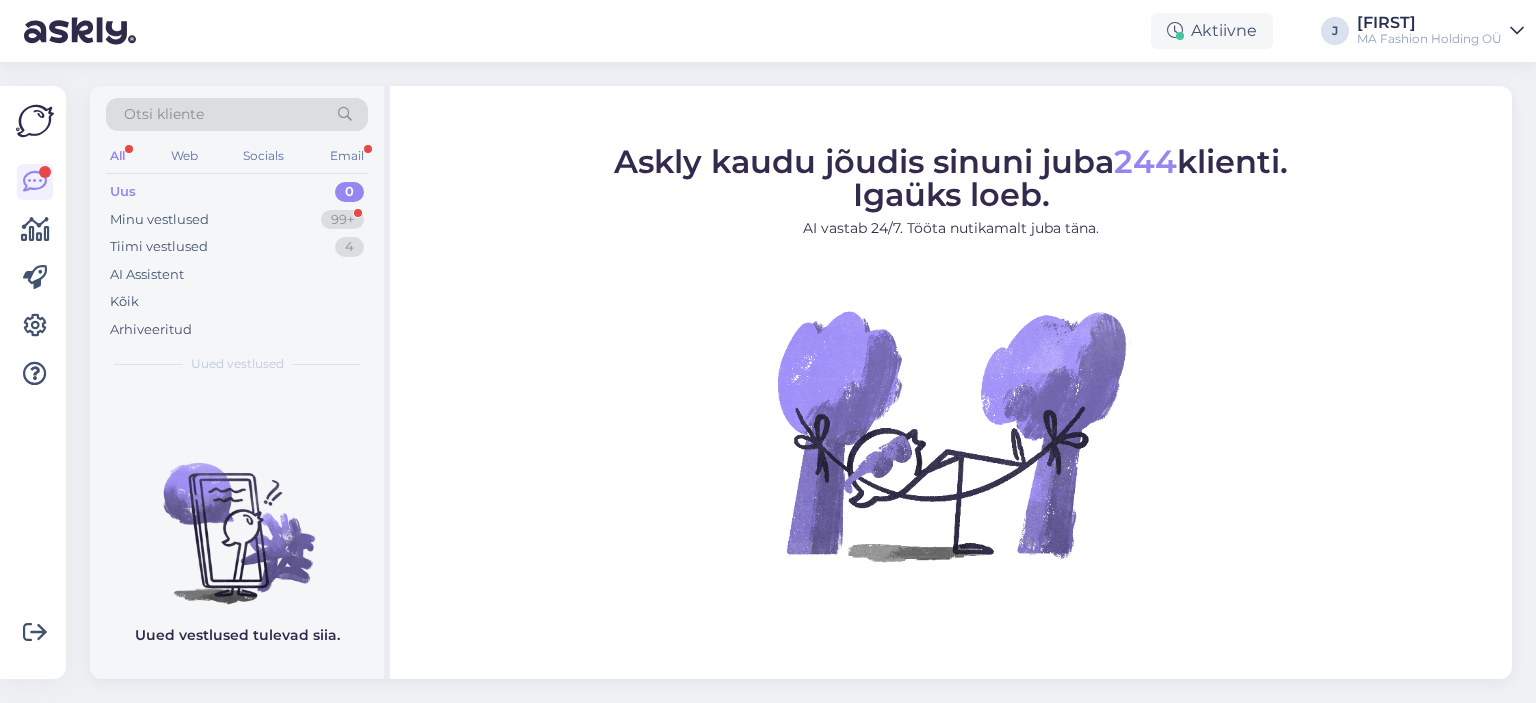 click on "0" at bounding box center [349, 192] 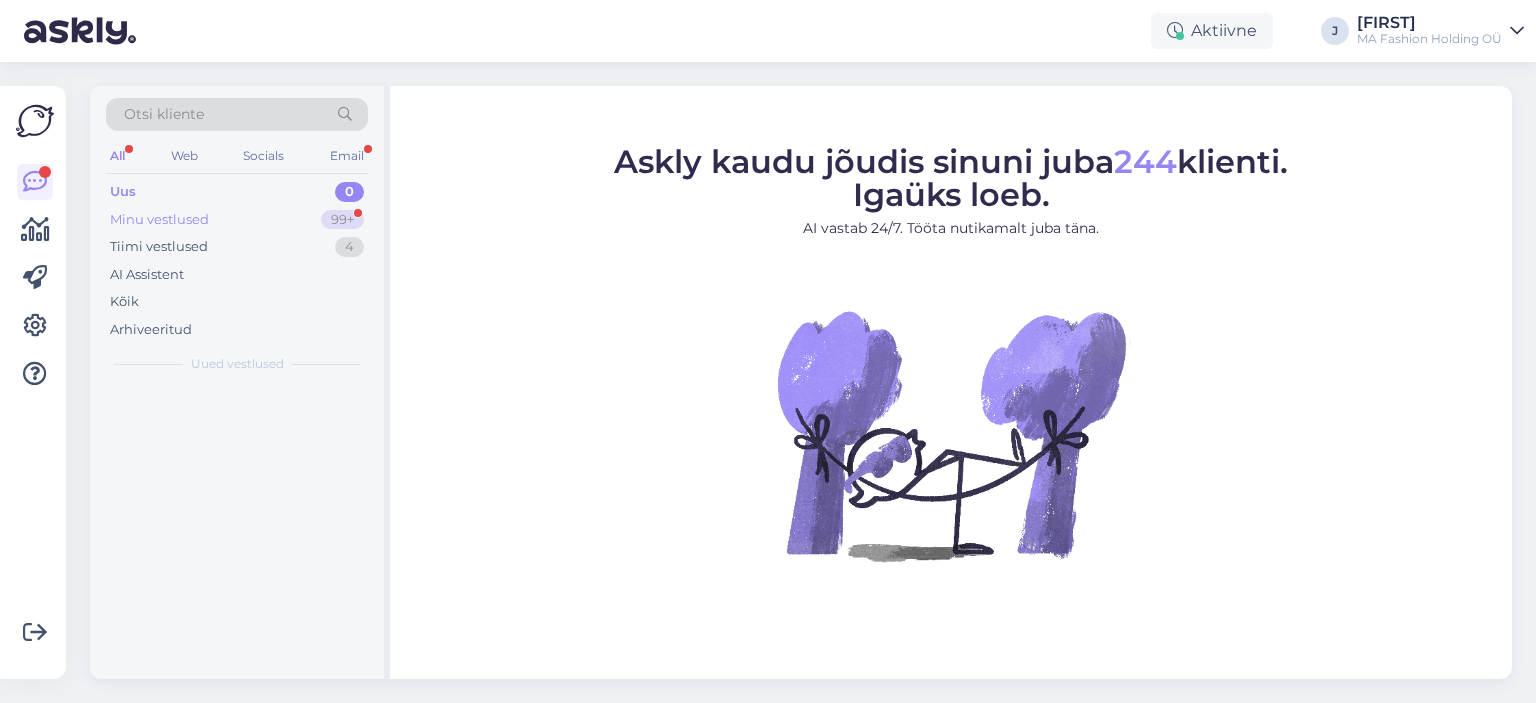 click on "99+" at bounding box center [342, 220] 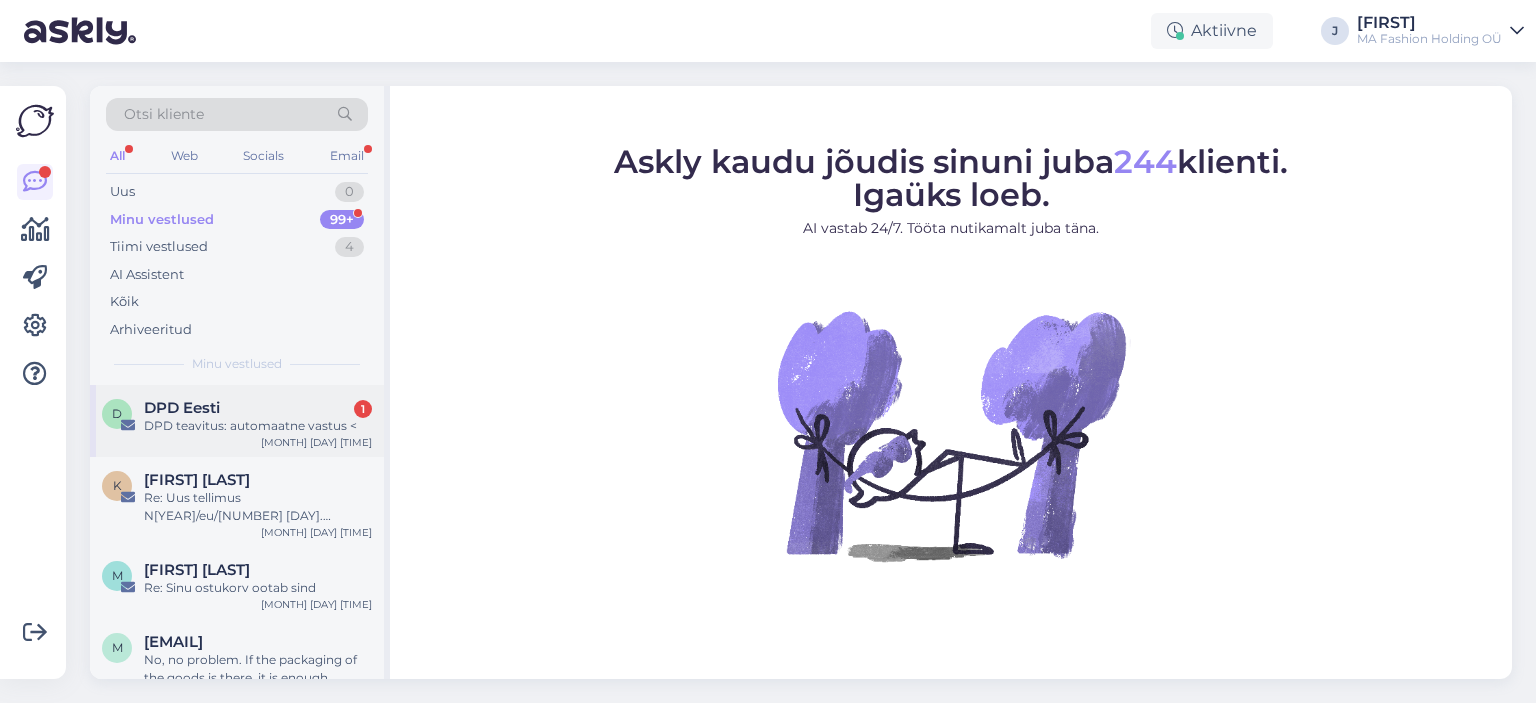 click on "DPD teavitus: automaatne vastus <" at bounding box center [258, 426] 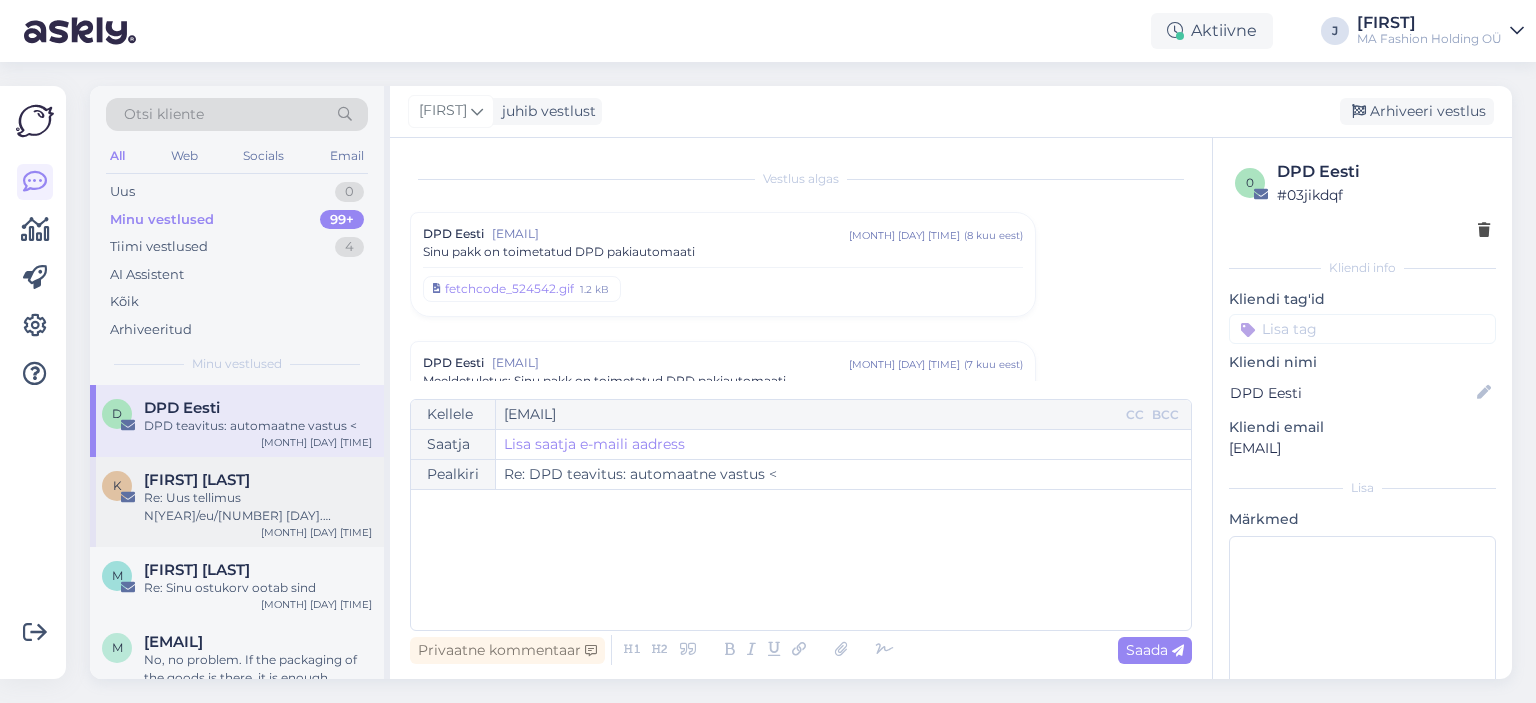 click on "Re: Uus tellimus N[YEAR]/eu/[NUMBER] [DAY].[MONTH].[YEAR] [TIME]" at bounding box center [258, 507] 